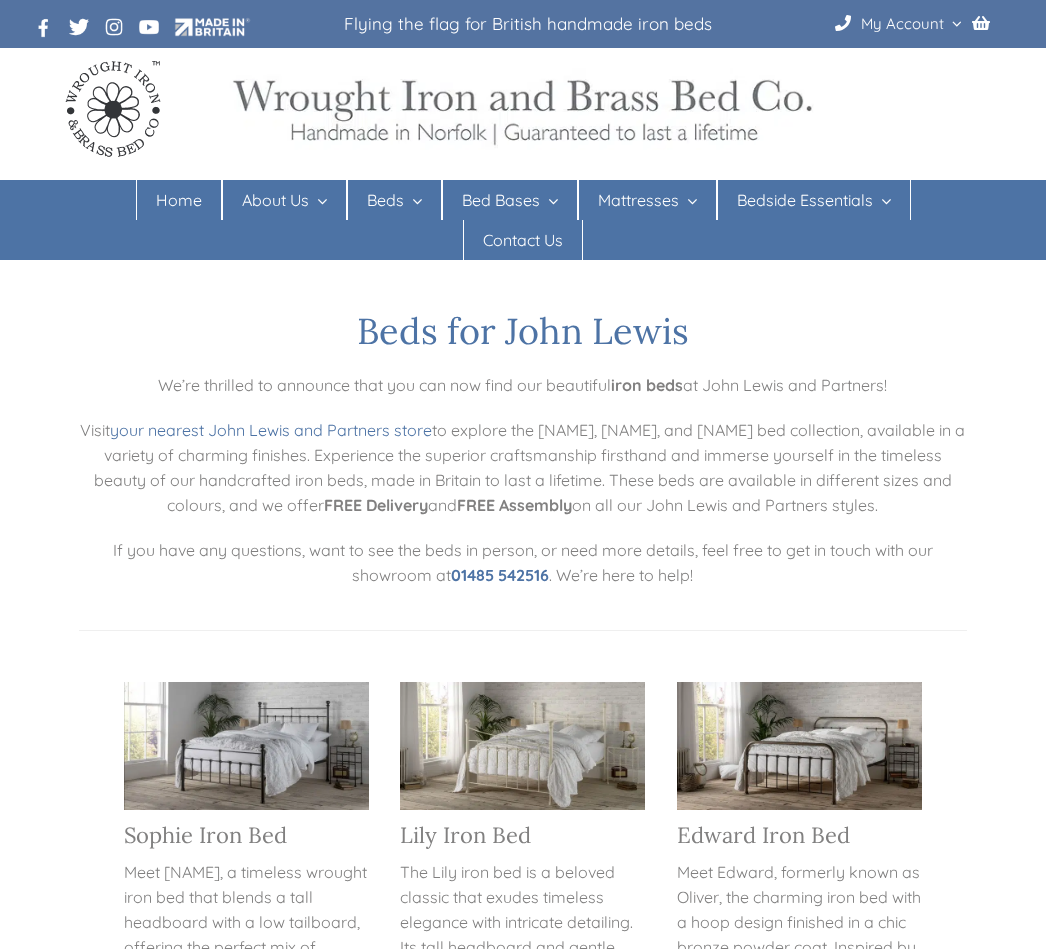 scroll, scrollTop: 0, scrollLeft: 0, axis: both 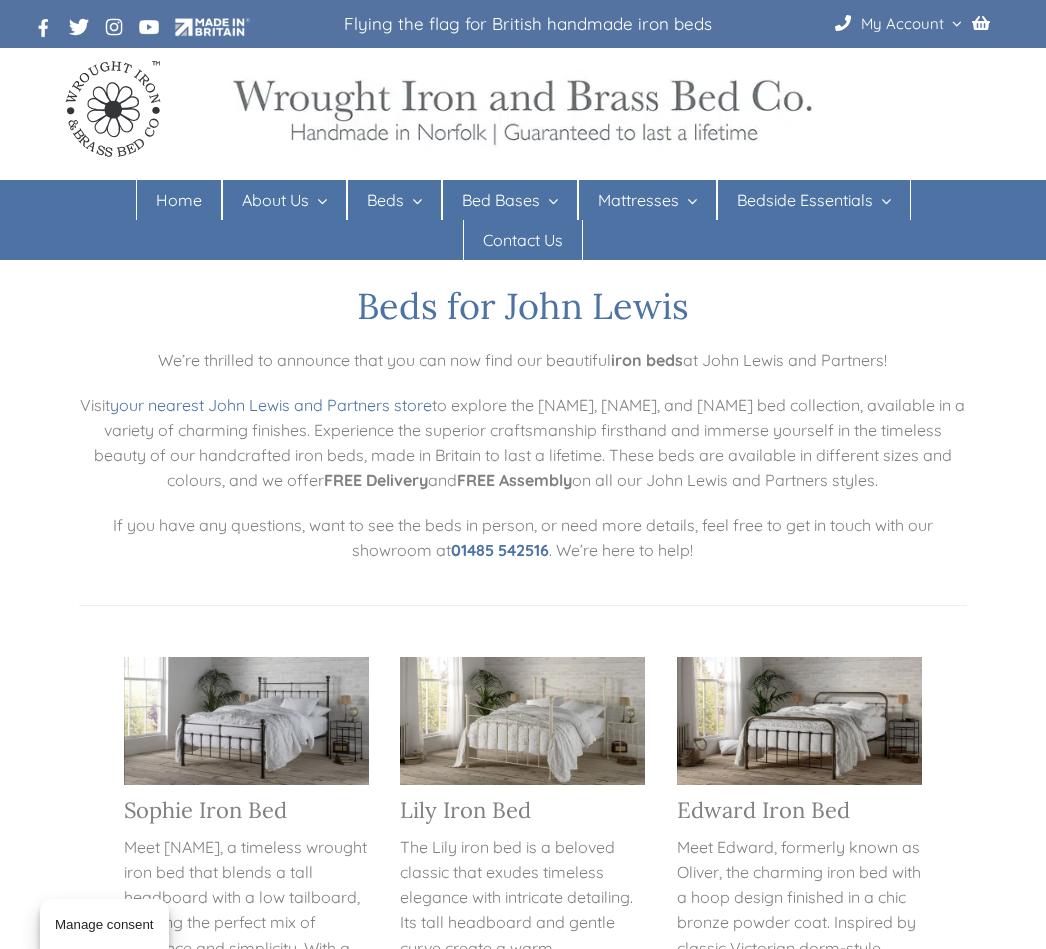 click on "Edward Iron Bed
Meet Edward, formerly known as Oliver, the charming iron bed with a hoop design finished in a chic bronze powder coat. Inspired by classic Victorian dorm-style beds, this design is both bold and effortlessly chic. Handcrafted with a sturdy wrought iron frame, Edward features simple, elegant details and cast iron feet for a sophisticated touch.
Shop Edward Iron Bed" at bounding box center (799, 993) 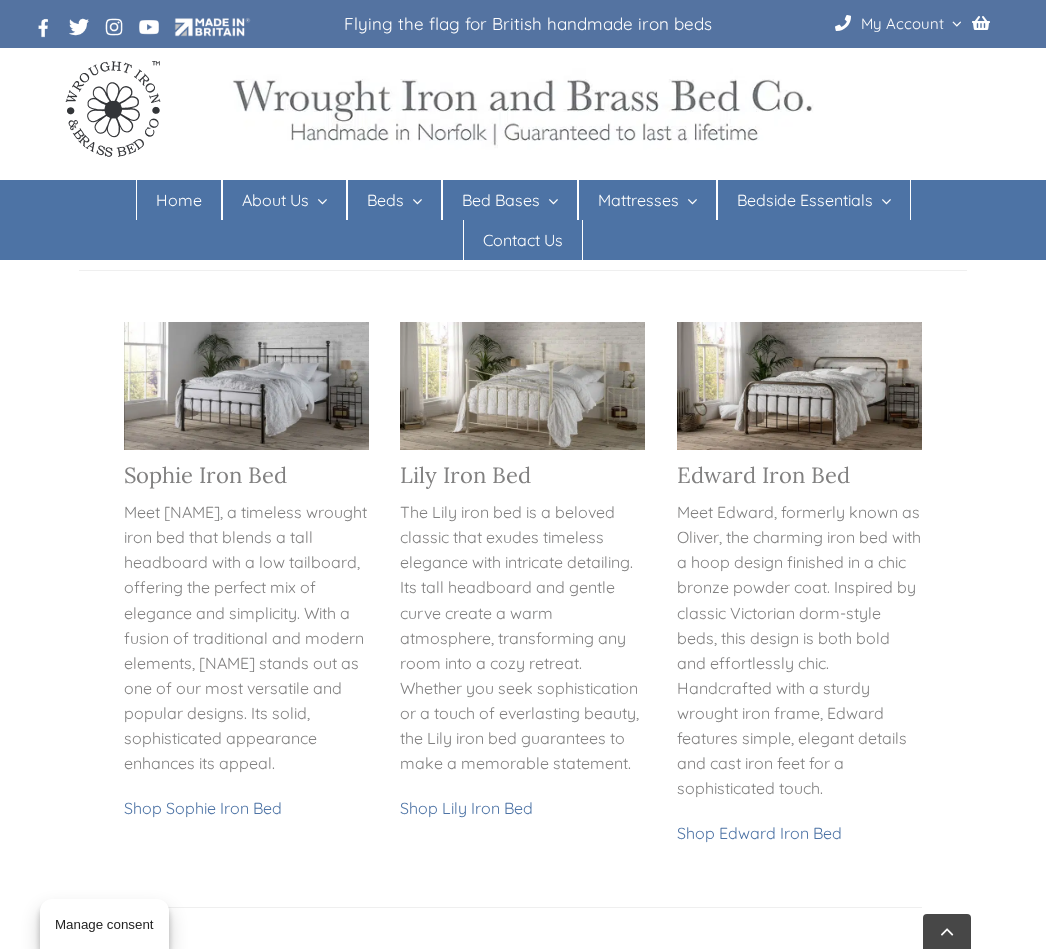 scroll, scrollTop: 359, scrollLeft: 0, axis: vertical 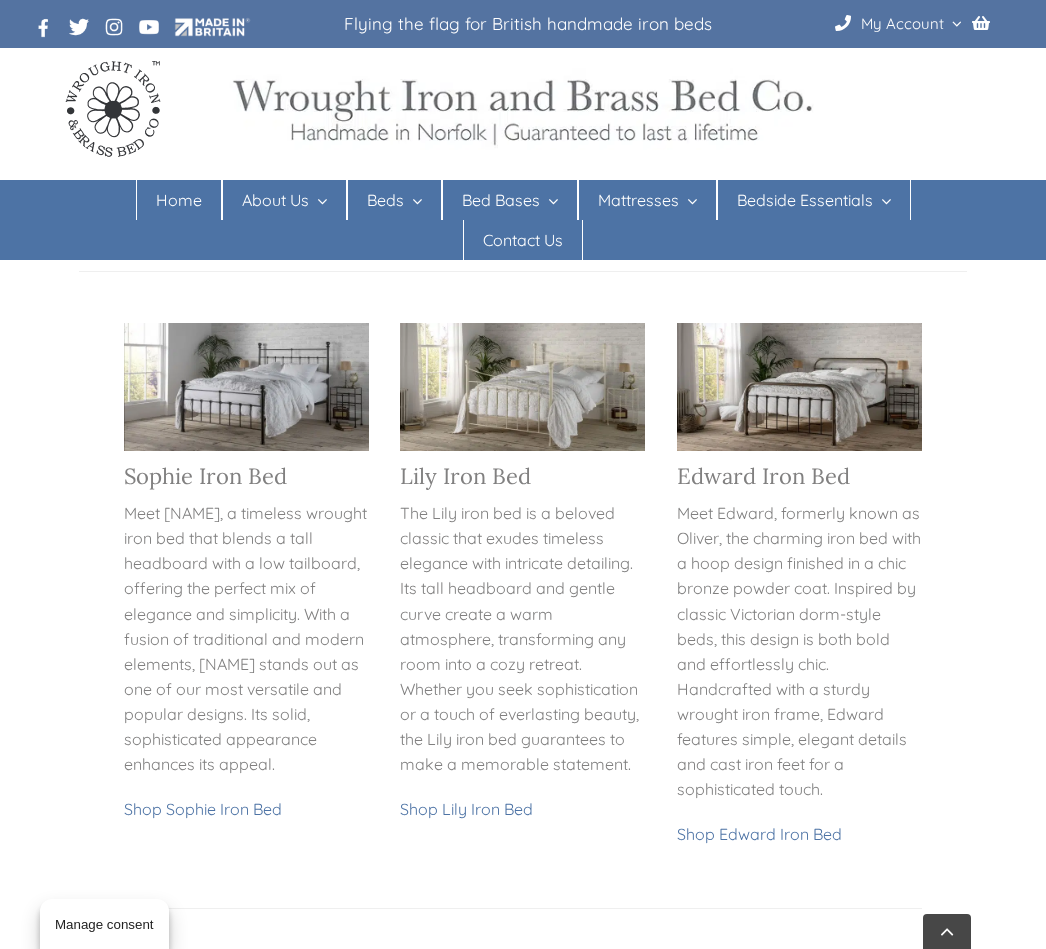 click on "Sophie Iron Bed" at bounding box center (246, 476) 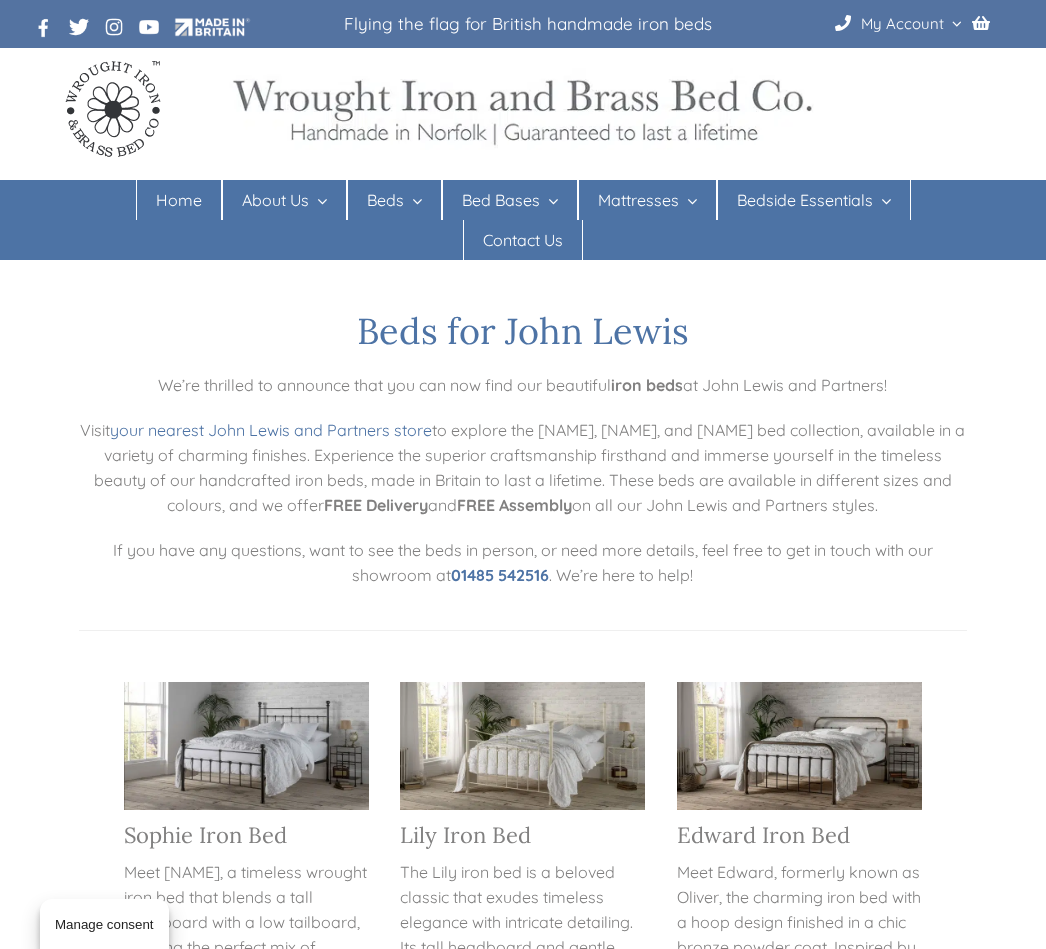 scroll, scrollTop: 396, scrollLeft: 0, axis: vertical 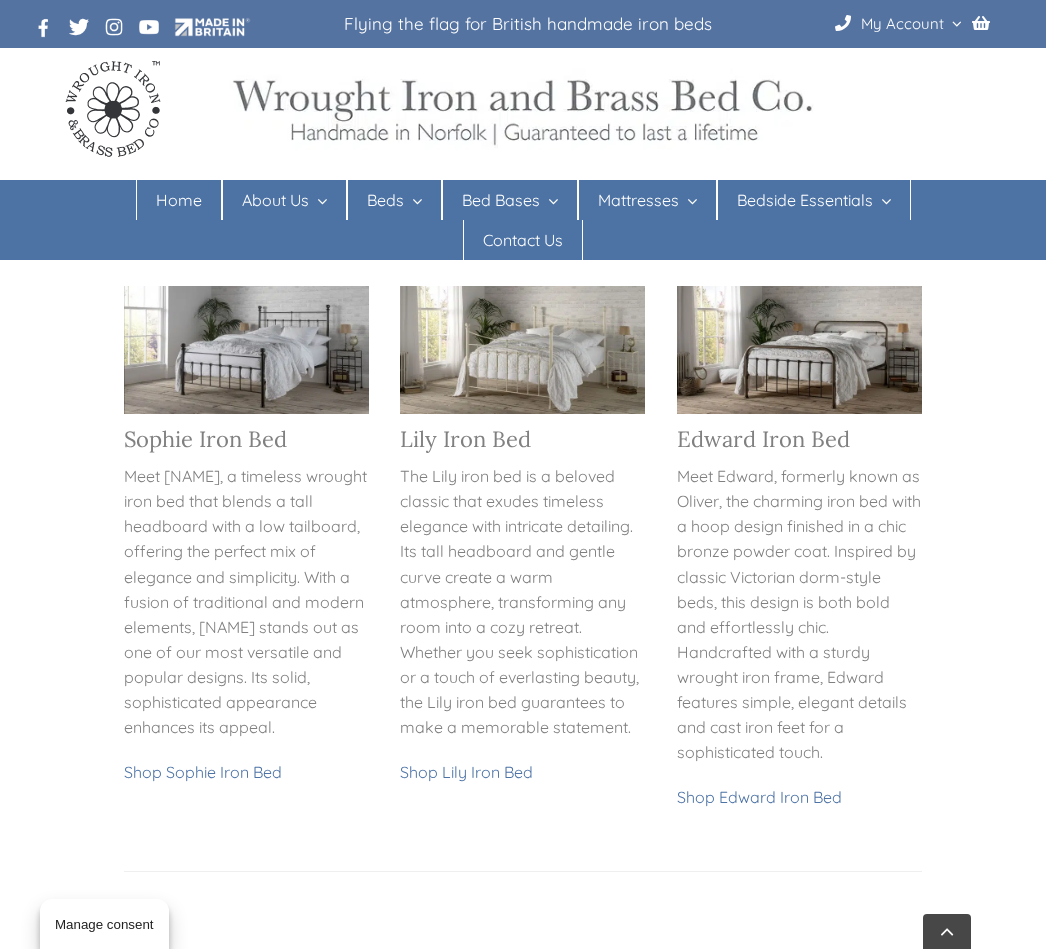 click on "Sophie Iron Bed
Meet Sophie, a timeless wrought iron bed that blends a tall headboard with a low tailboard, offering the perfect mix of elegance and simplicity. With a fusion of traditional and modern elements, Sophie stands out as one of our most versatile and popular designs. Its solid, sophisticated appearance enhances its appeal.
Shop Sophie Iron Bed
Lily Iron Bed
The Lily iron bed is a beloved classic that exudes timeless elegance with intricate detailing. Its tall headboard and gentle curve create a warm atmosphere, transforming any room into a cozy retreat. Whether you seek sophistication or a touch of everlasting beauty, the Lily iron bed guarantees to make a memorable statement.
Shop Lily Iron Bed
Edward Iron Bed
Shop Edward Iron Bed" at bounding box center [523, 614] 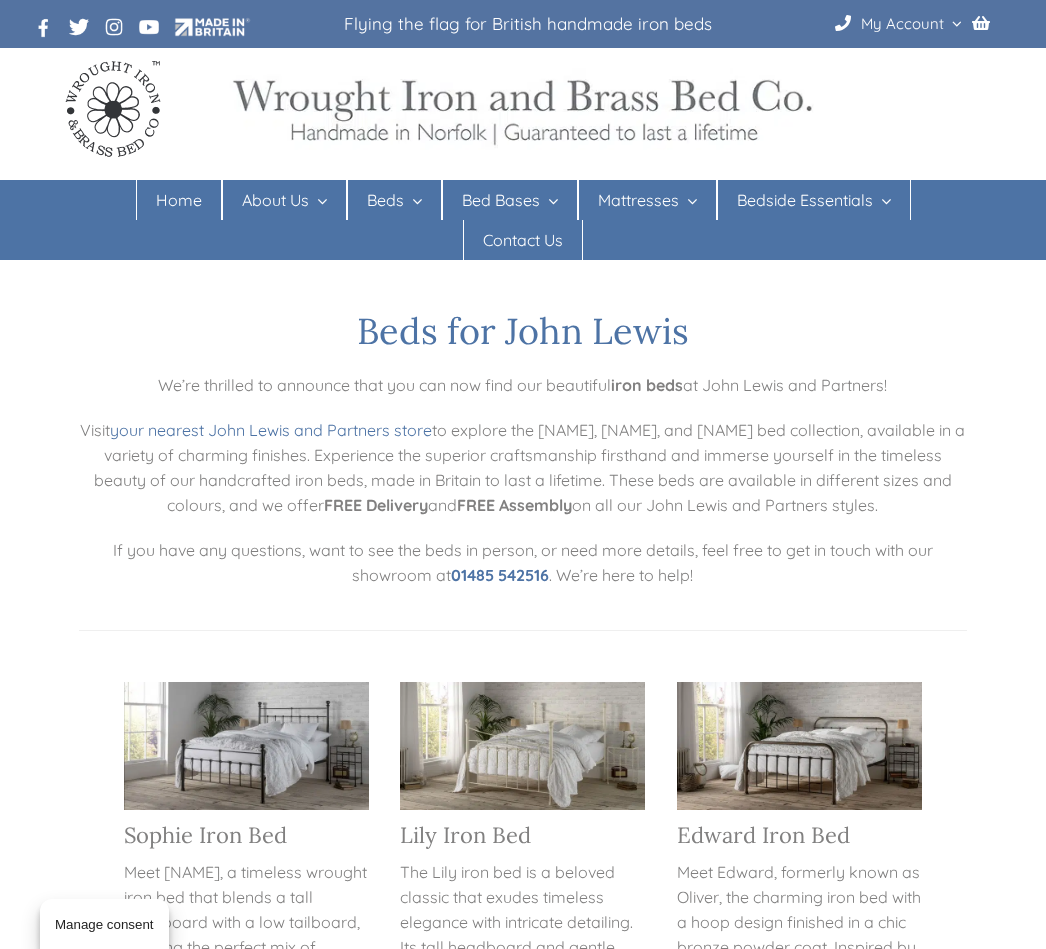 scroll, scrollTop: 396, scrollLeft: 0, axis: vertical 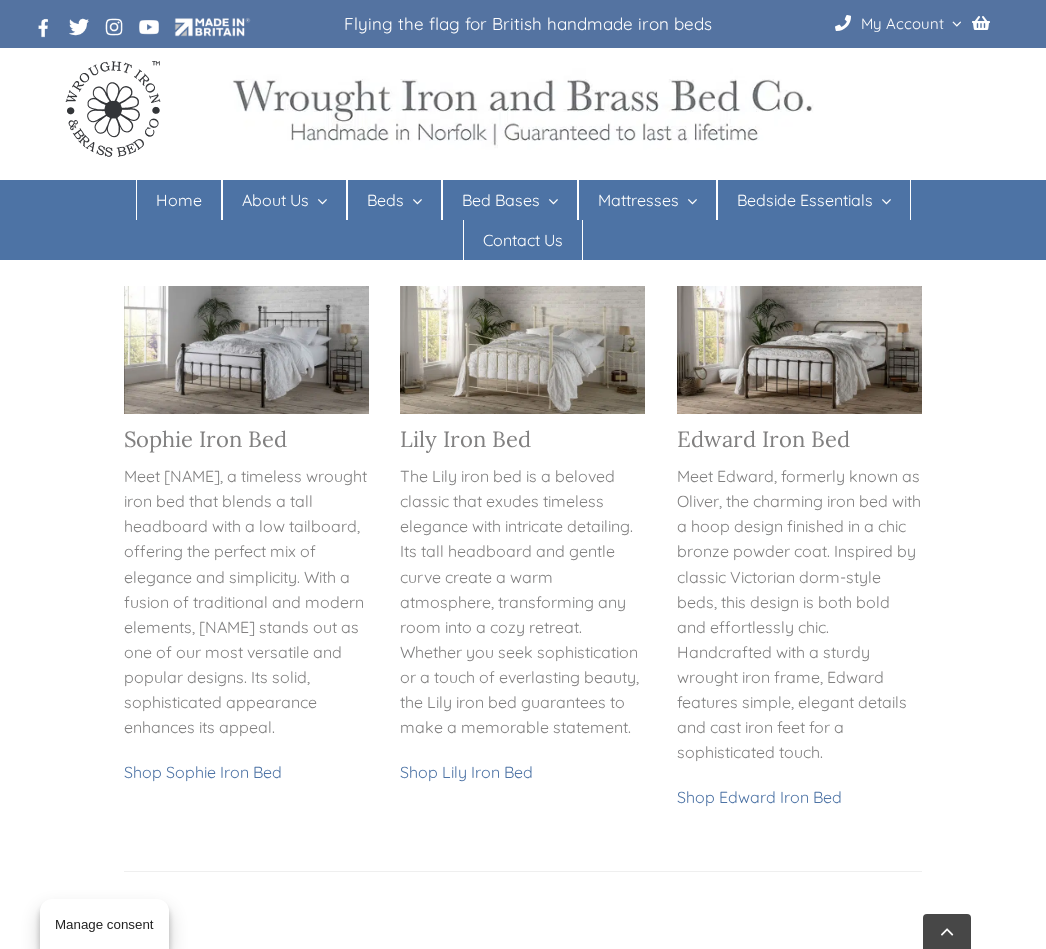 click on "Meet Sophie, a timeless wrought iron bed that blends a tall headboard with a low tailboard, offering the perfect mix of elegance and simplicity. With a fusion of traditional and modern elements, Sophie stands out as one of our most versatile and popular designs. Its solid, sophisticated appearance enhances its appeal." at bounding box center (246, 602) 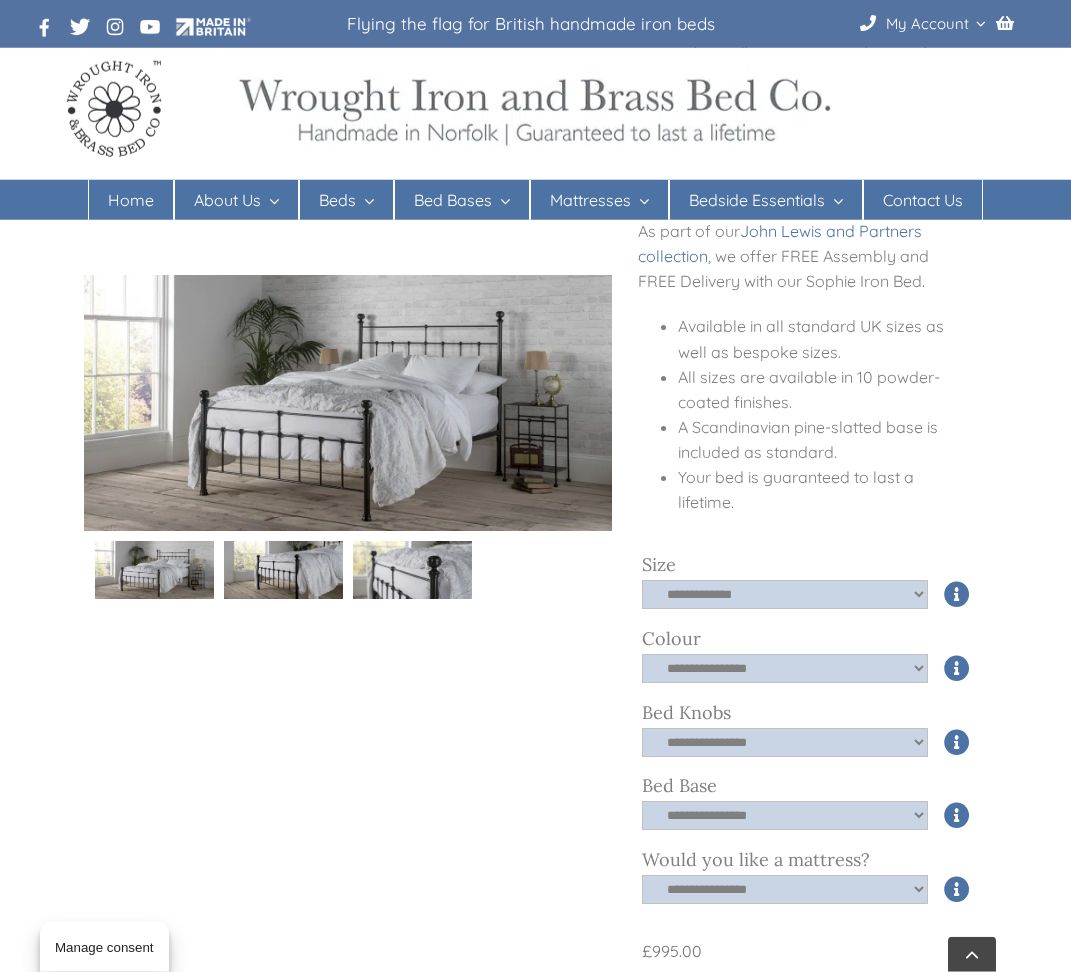 scroll, scrollTop: 482, scrollLeft: 0, axis: vertical 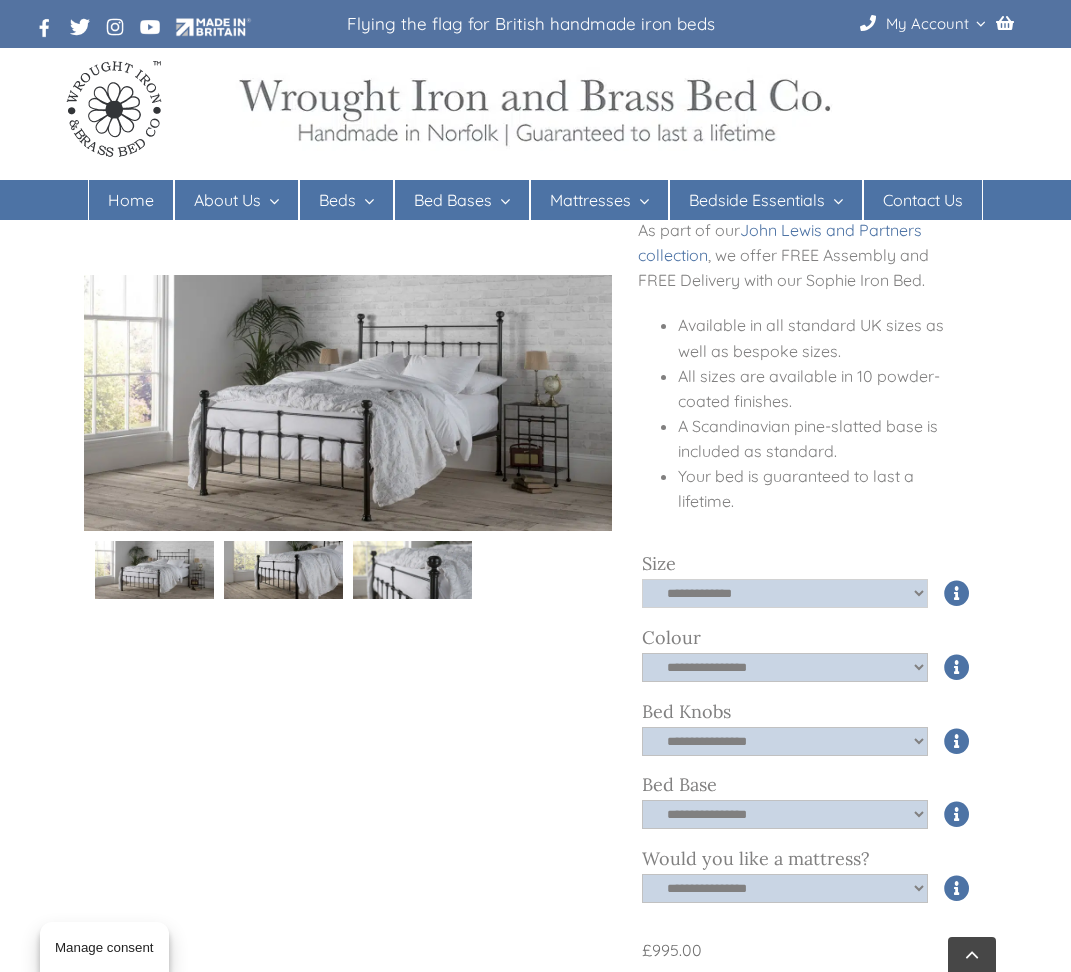 click on "**********" 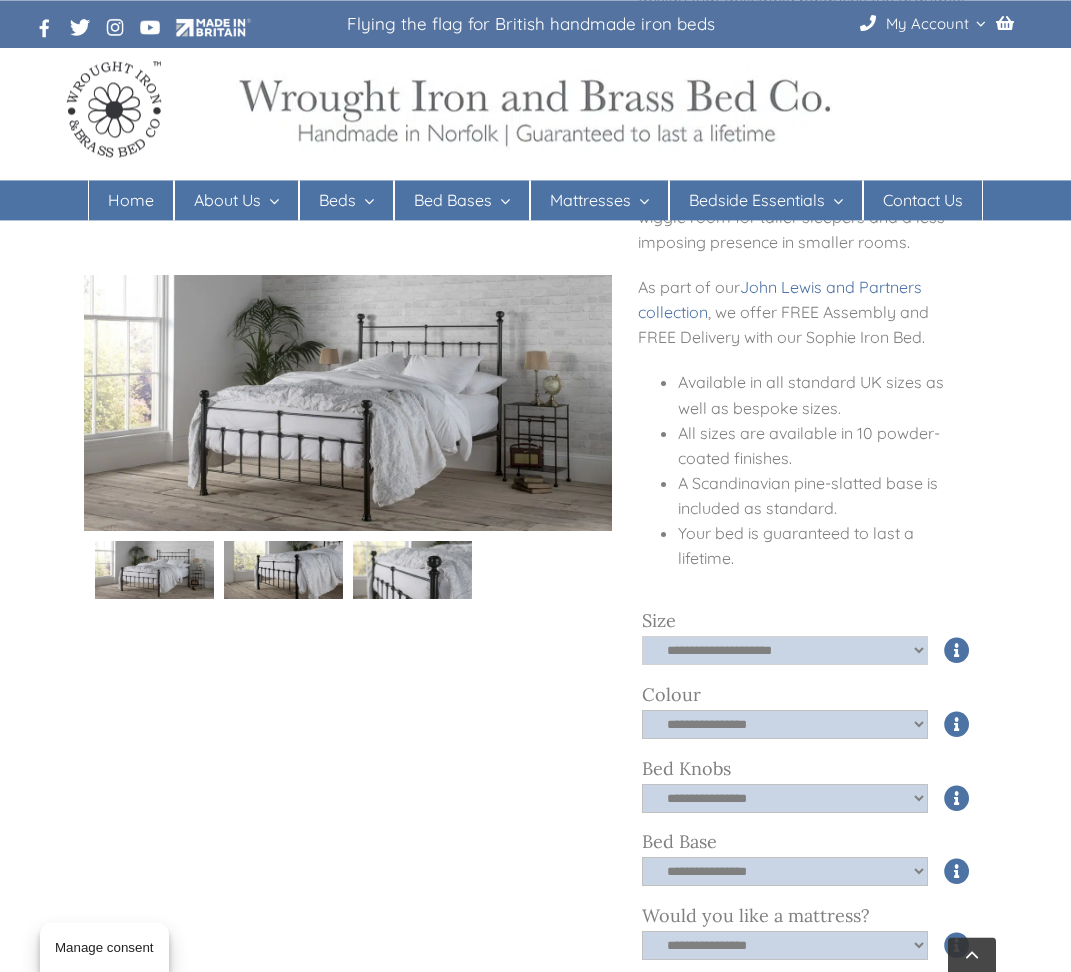 scroll, scrollTop: 425, scrollLeft: 0, axis: vertical 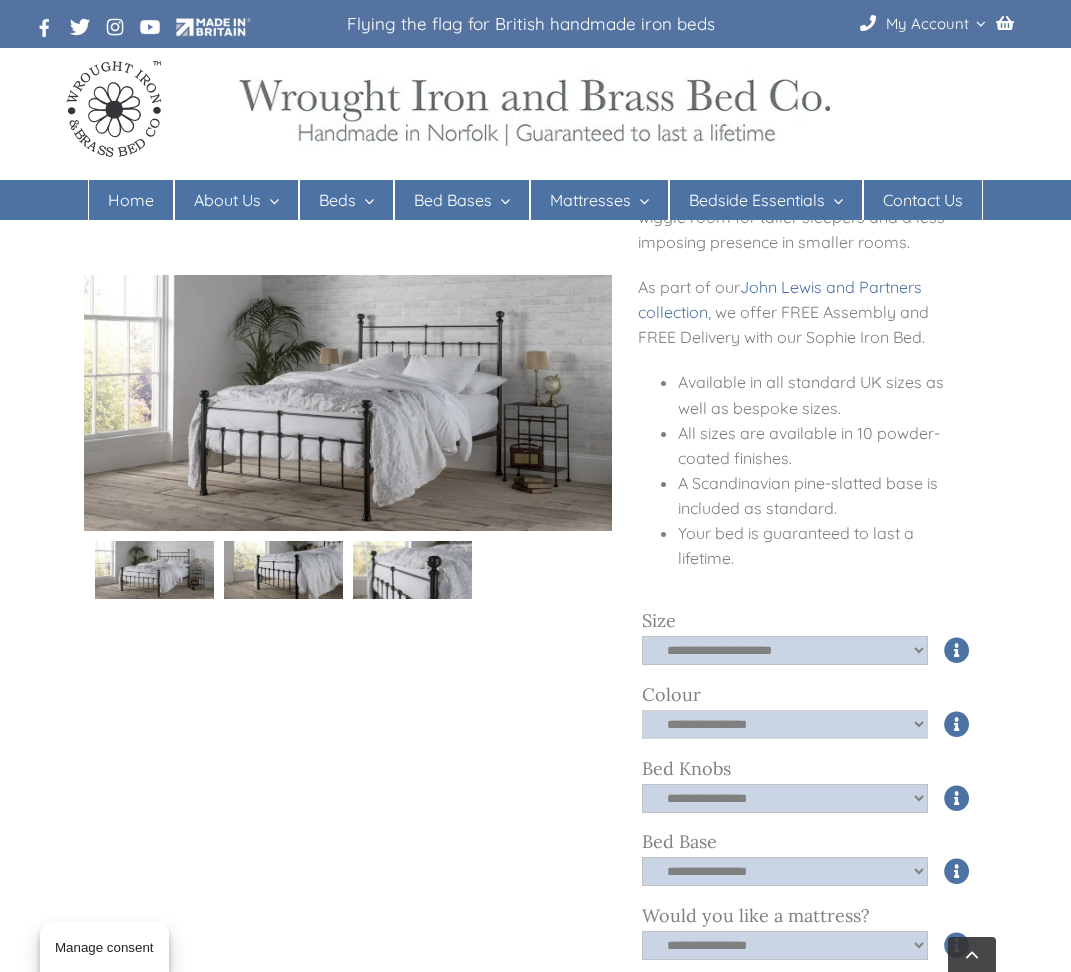 click on "**********" 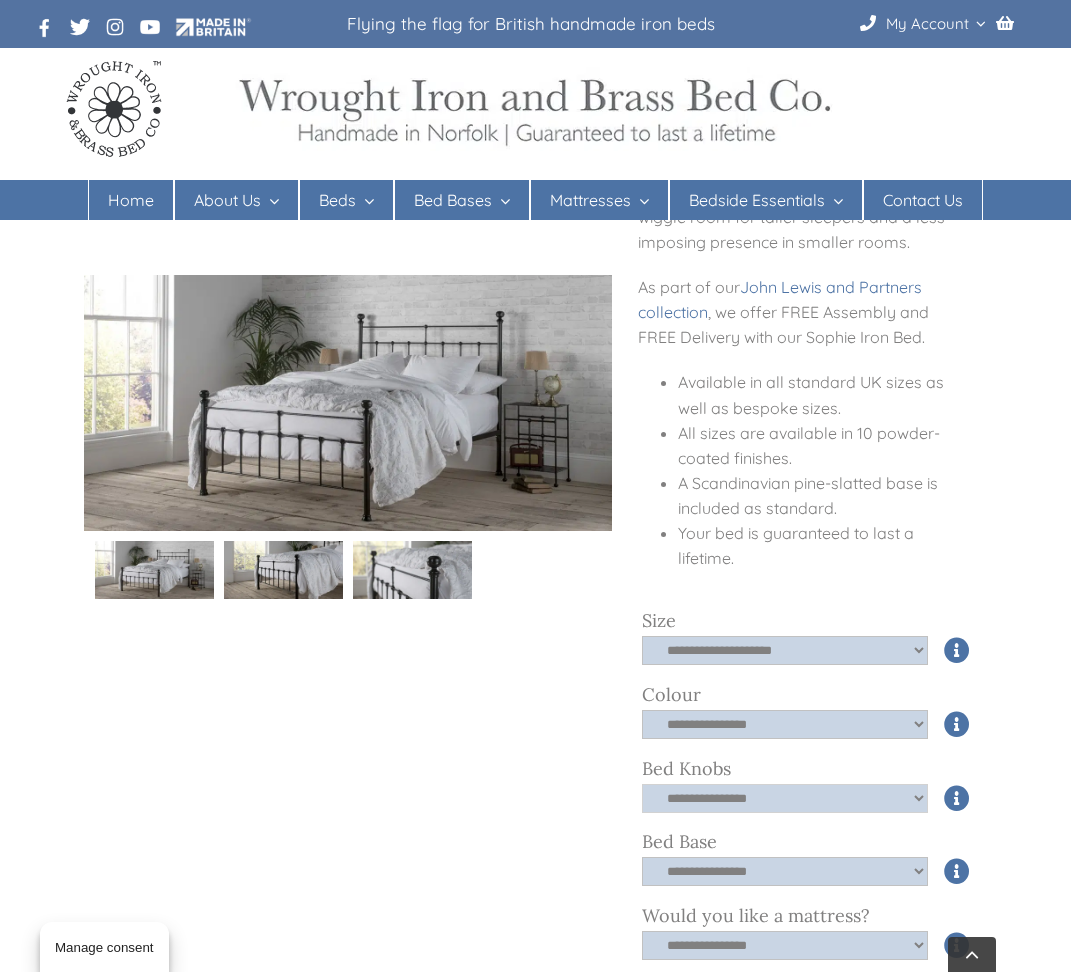 click on "**********" 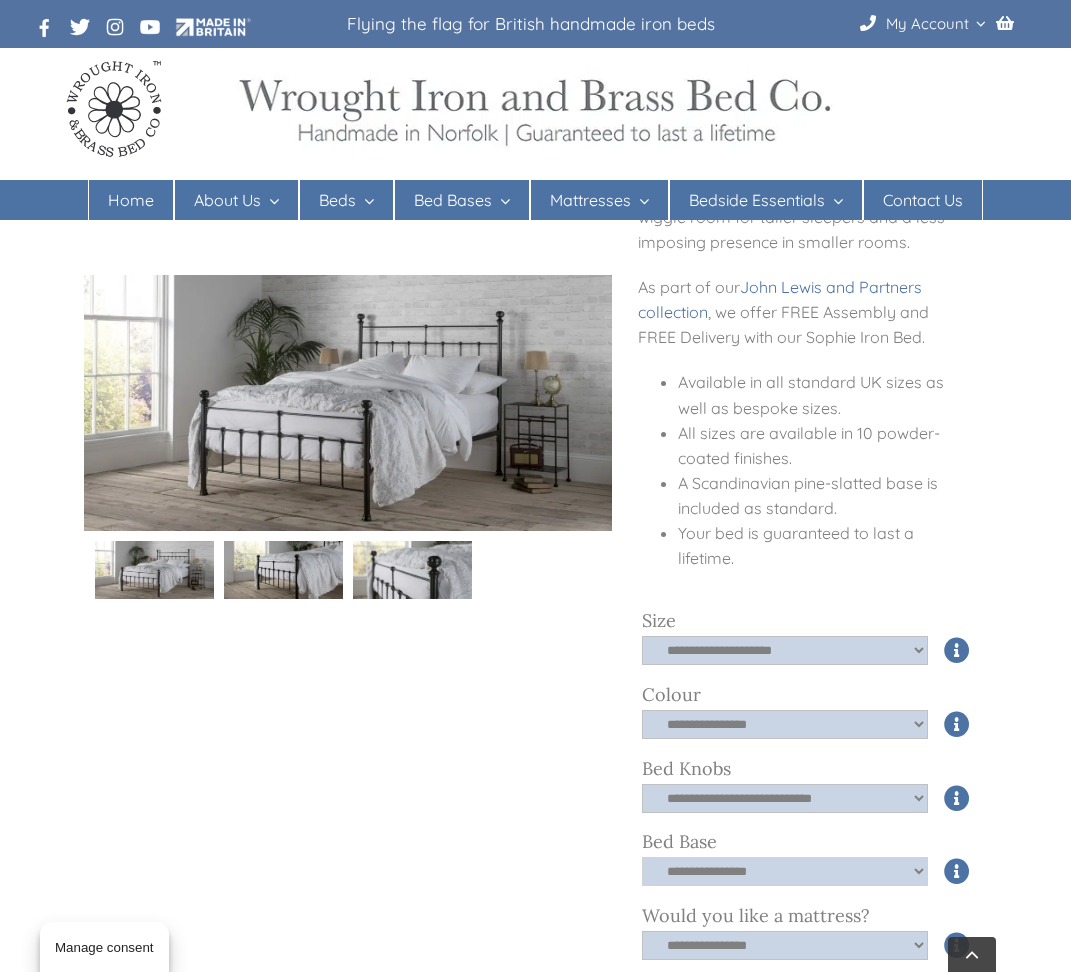 click on "**********" 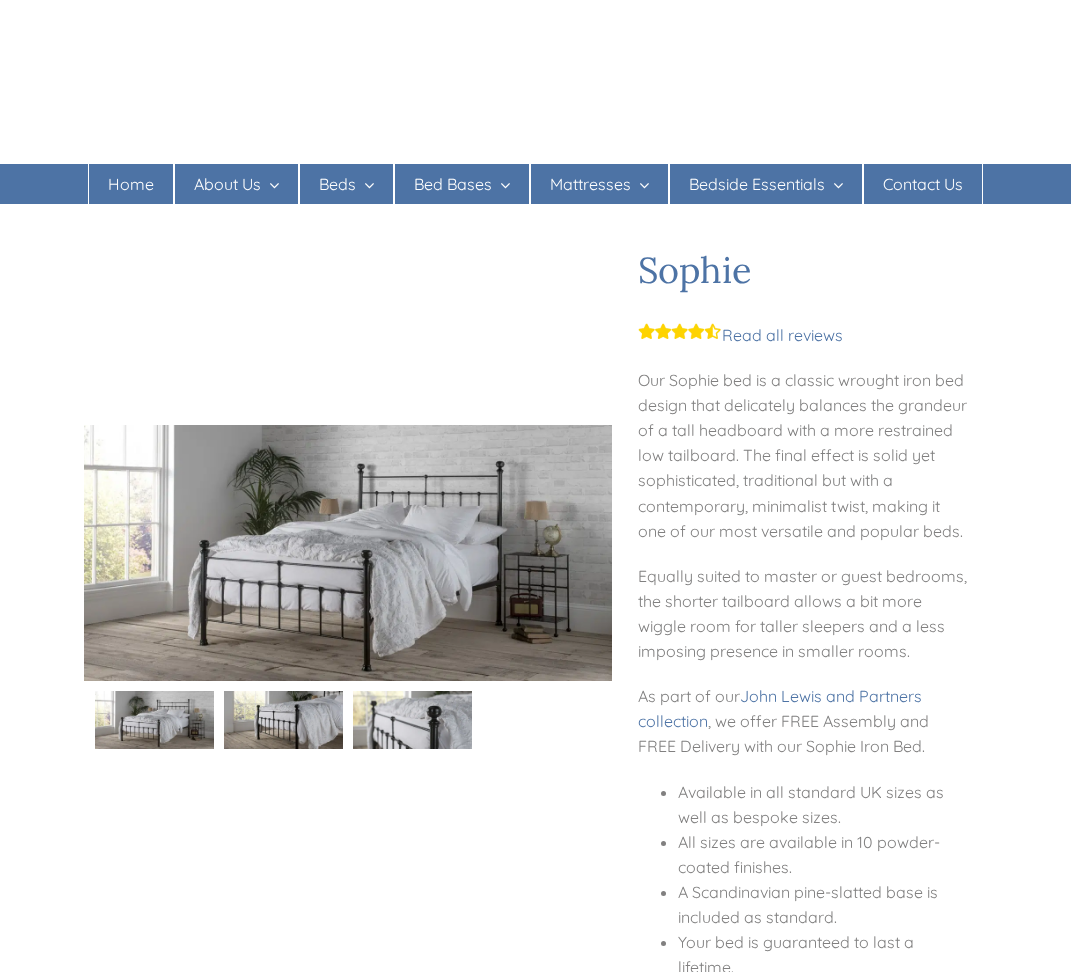 scroll, scrollTop: 0, scrollLeft: 0, axis: both 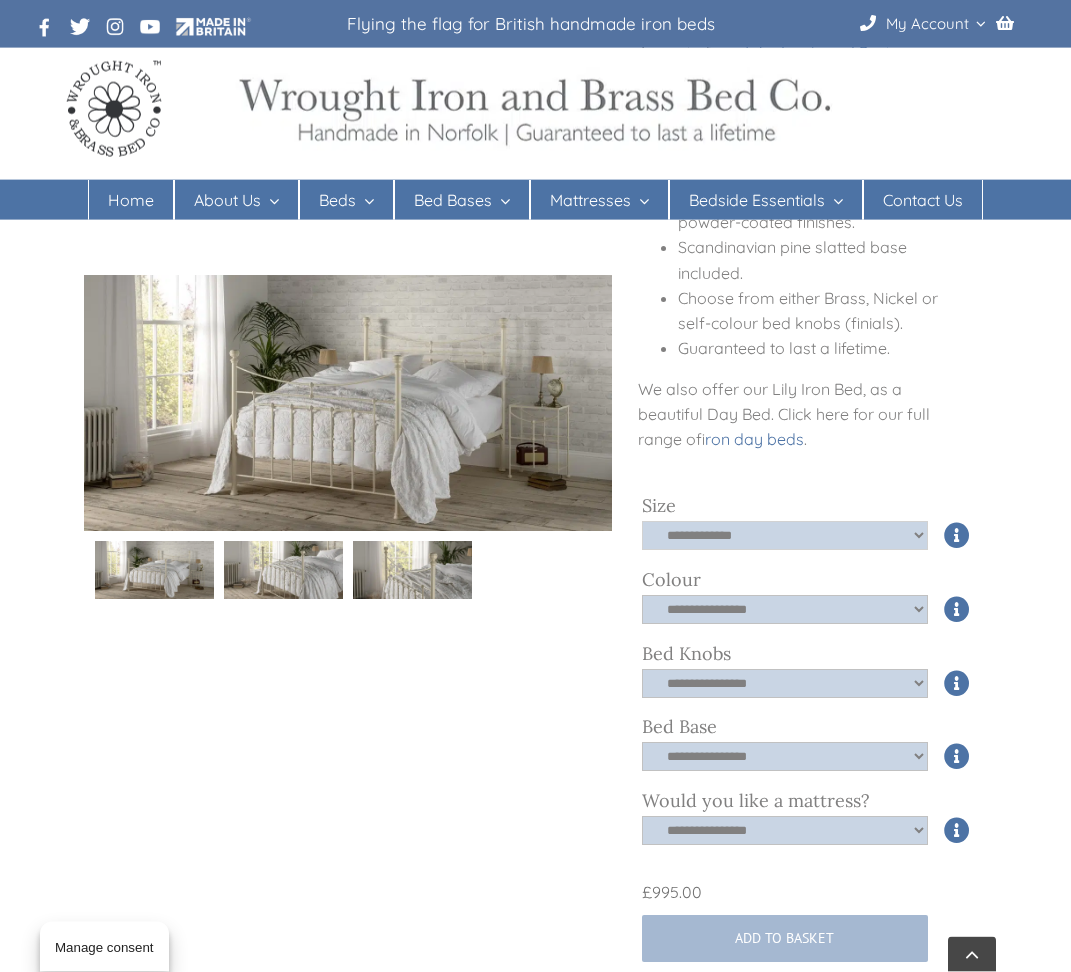 click on "**********" 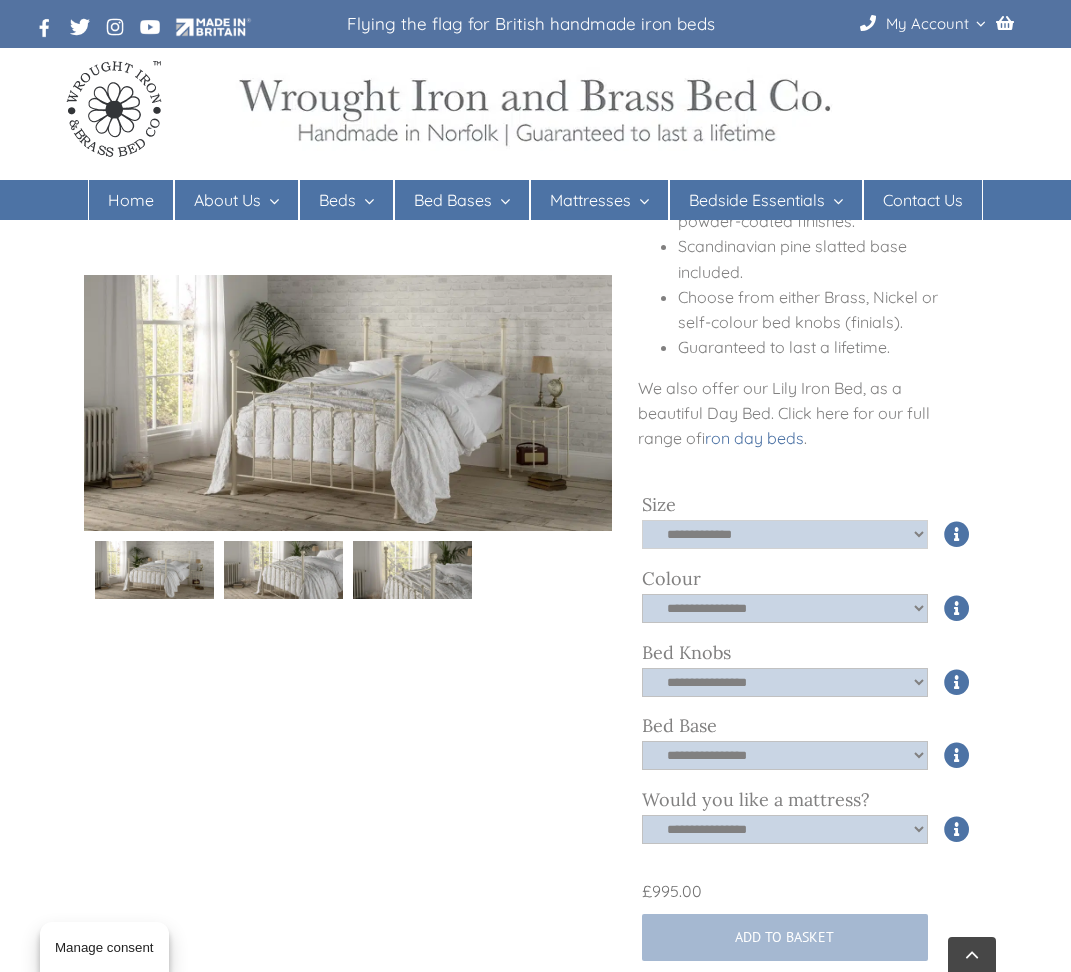 select on "*****" 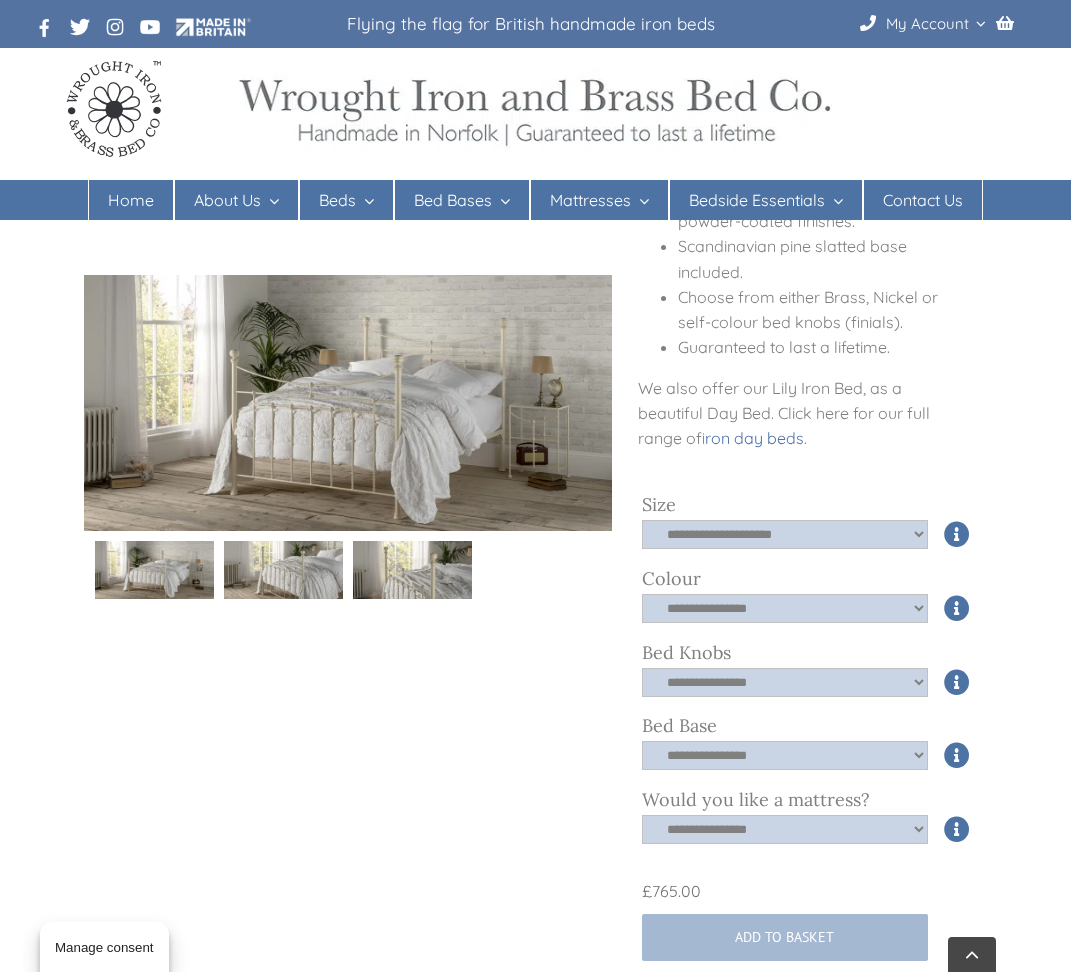 click at bounding box center [957, 608] 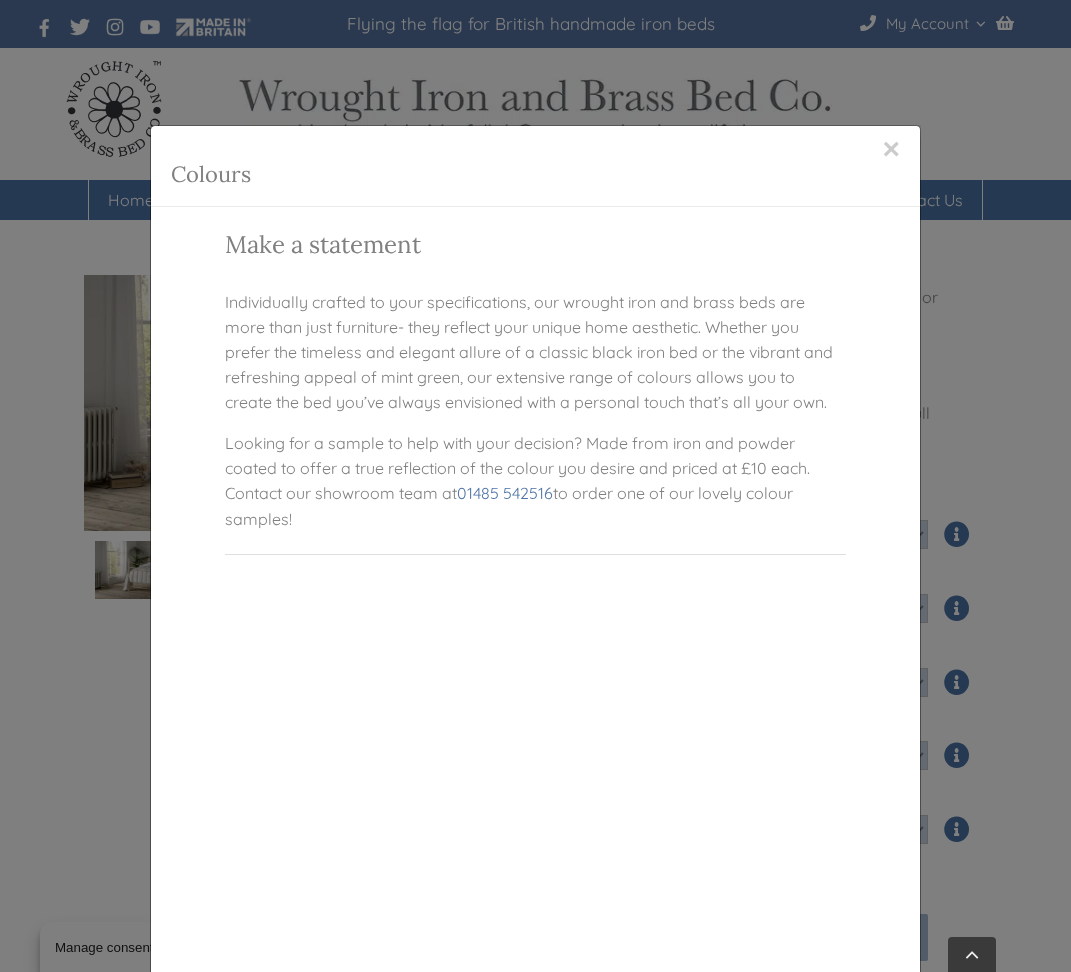 click on "×" at bounding box center [892, 149] 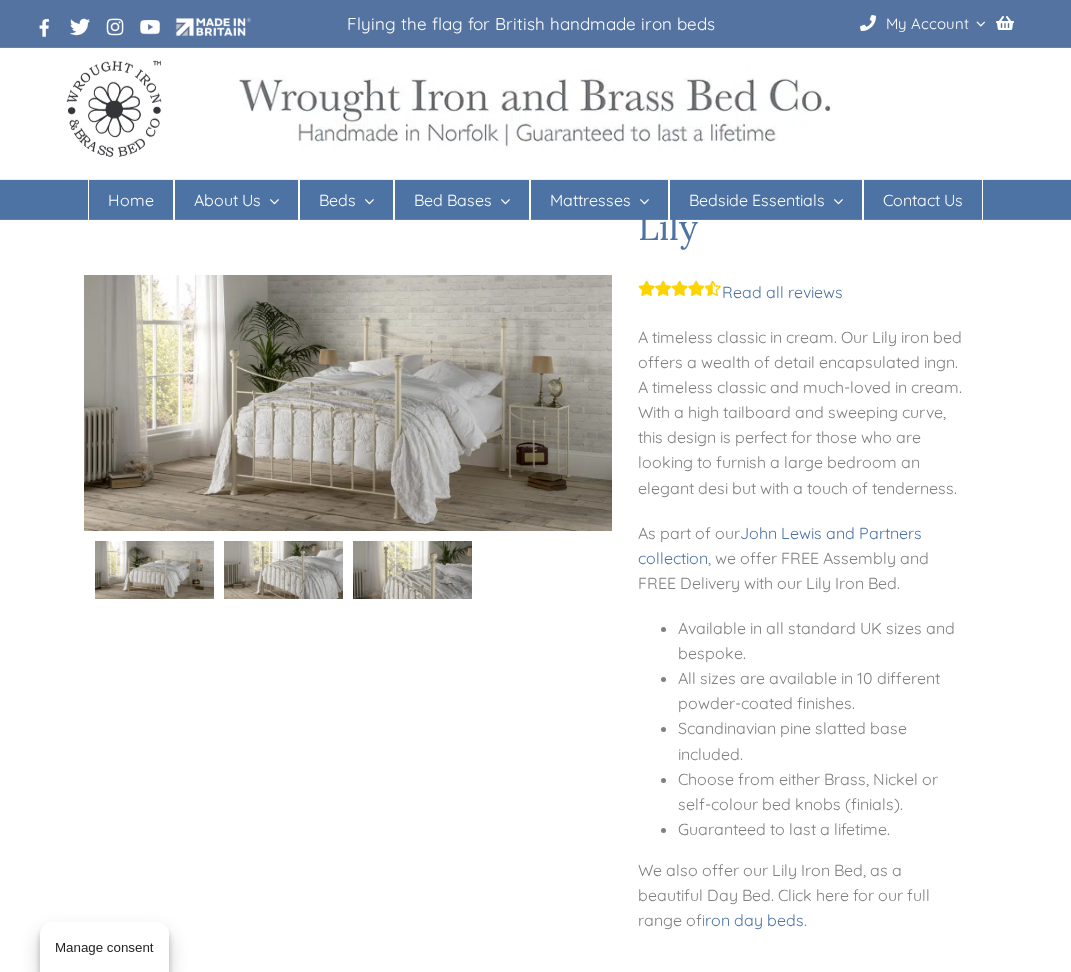 scroll, scrollTop: 60, scrollLeft: 0, axis: vertical 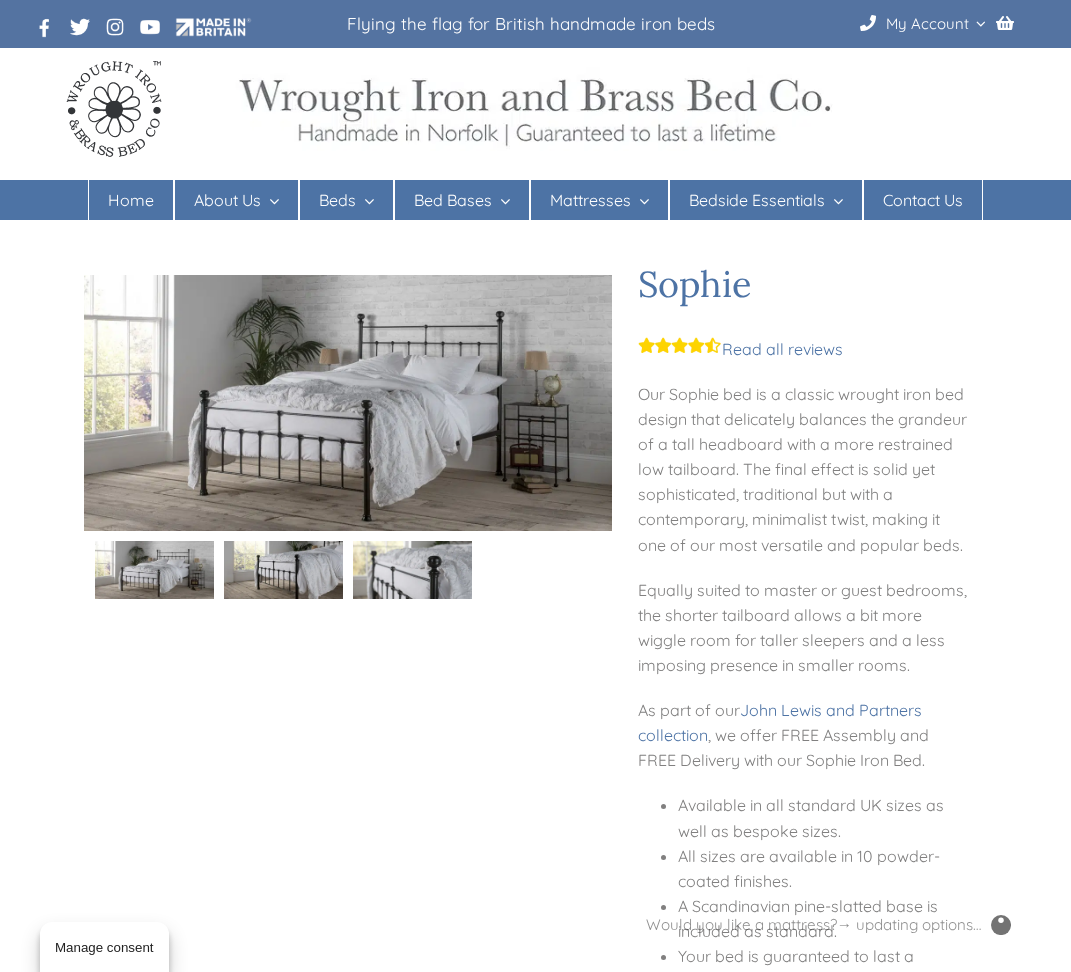 click at bounding box center [535, 486] 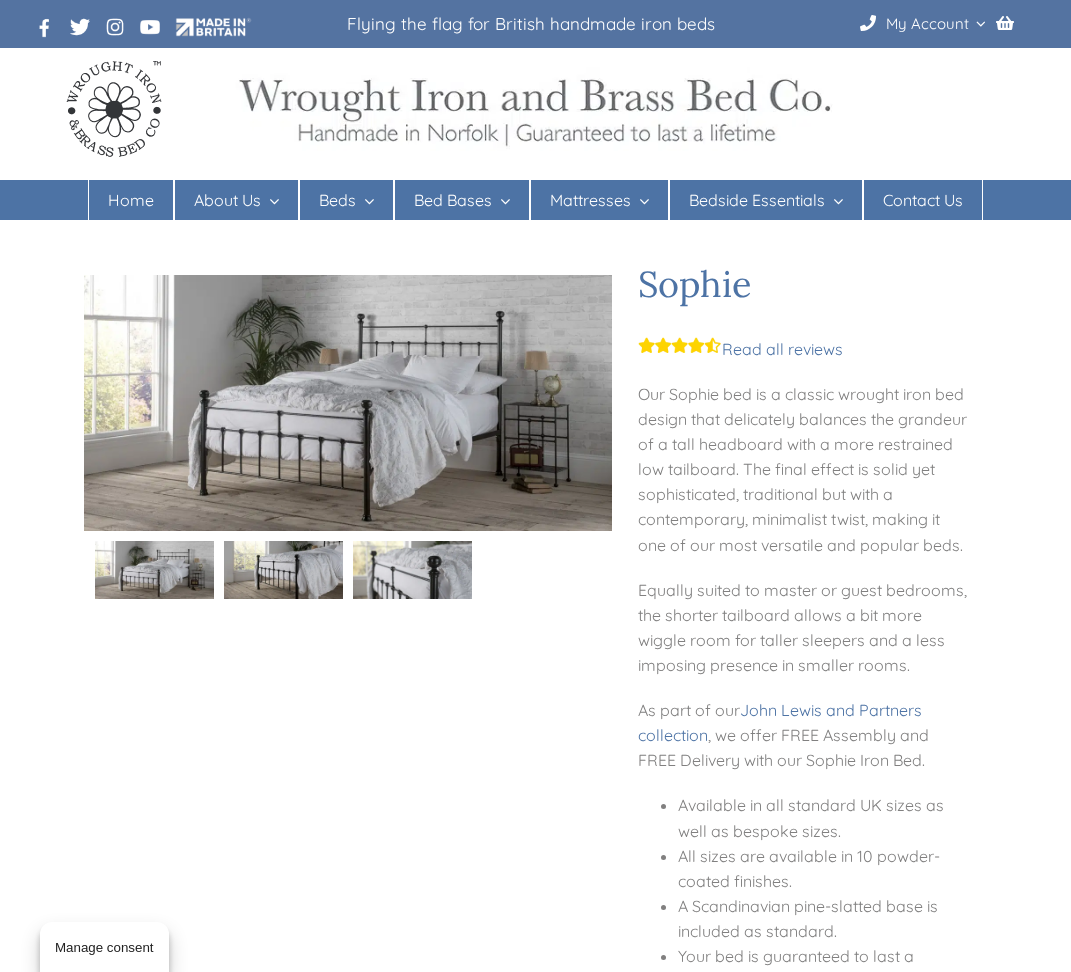 click on "Read all reviews" at bounding box center [740, 349] 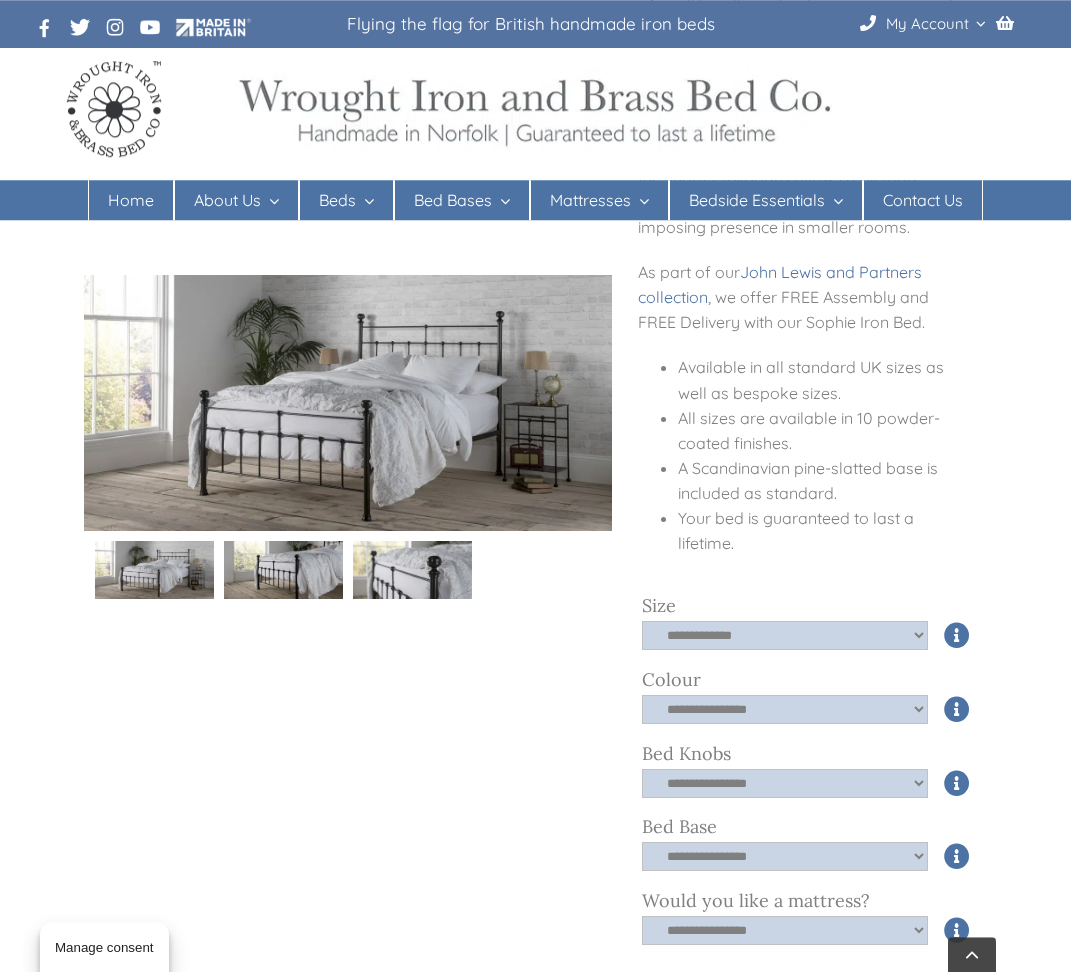 scroll, scrollTop: 439, scrollLeft: 0, axis: vertical 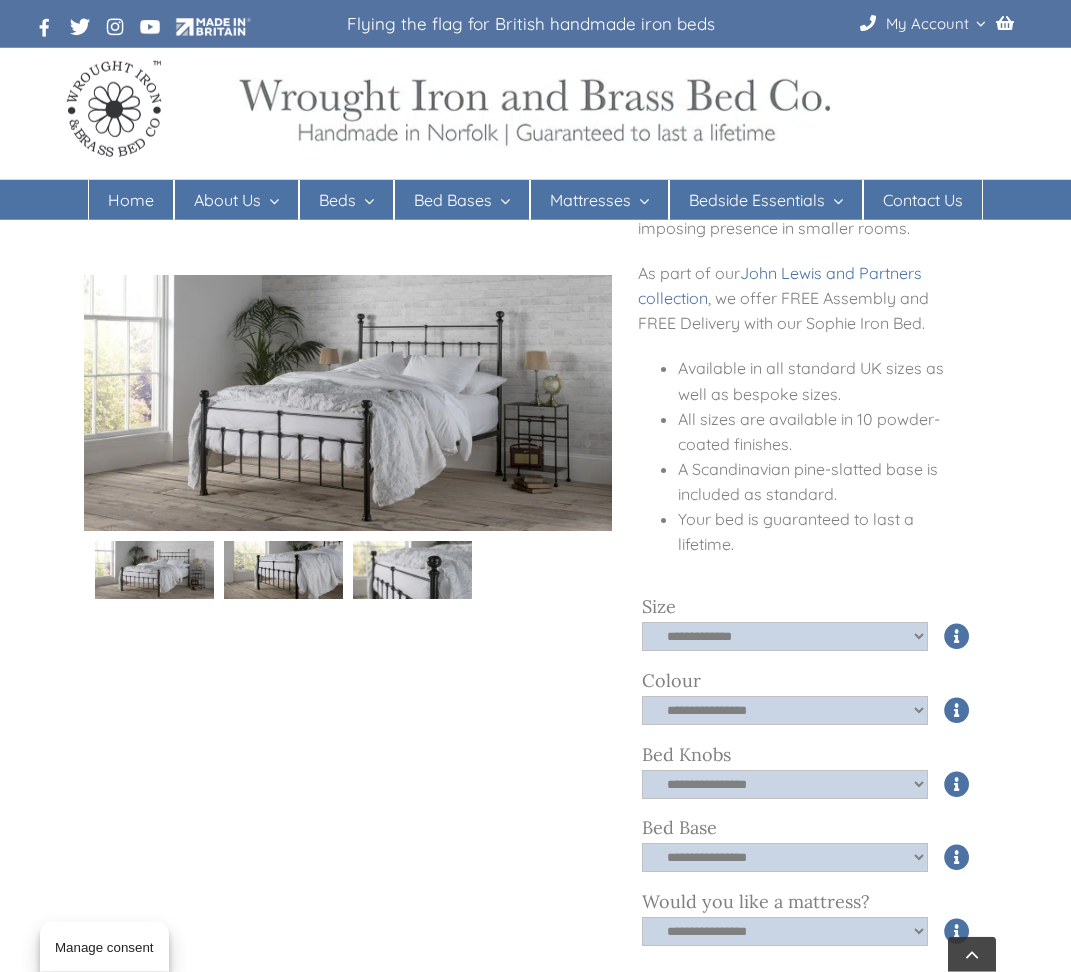 click at bounding box center (957, 636) 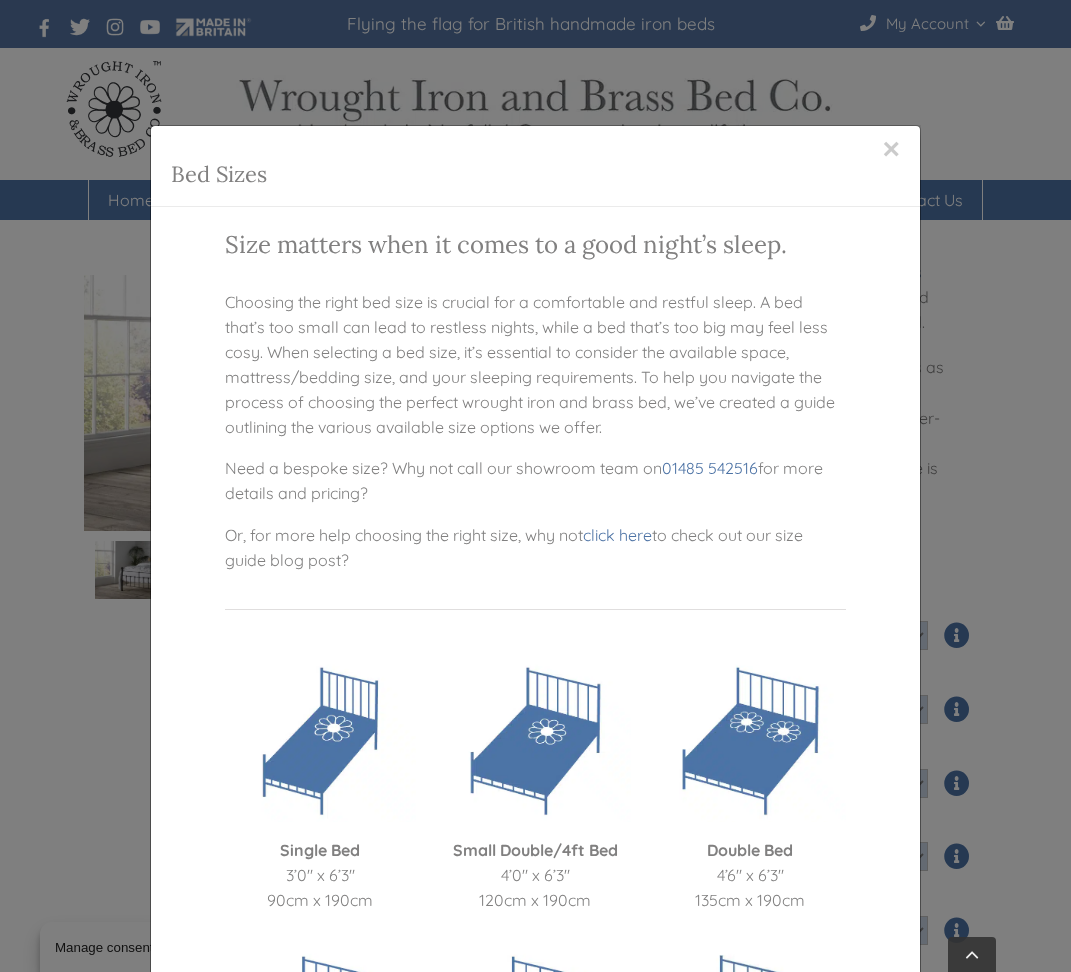 click on "×" at bounding box center (892, 149) 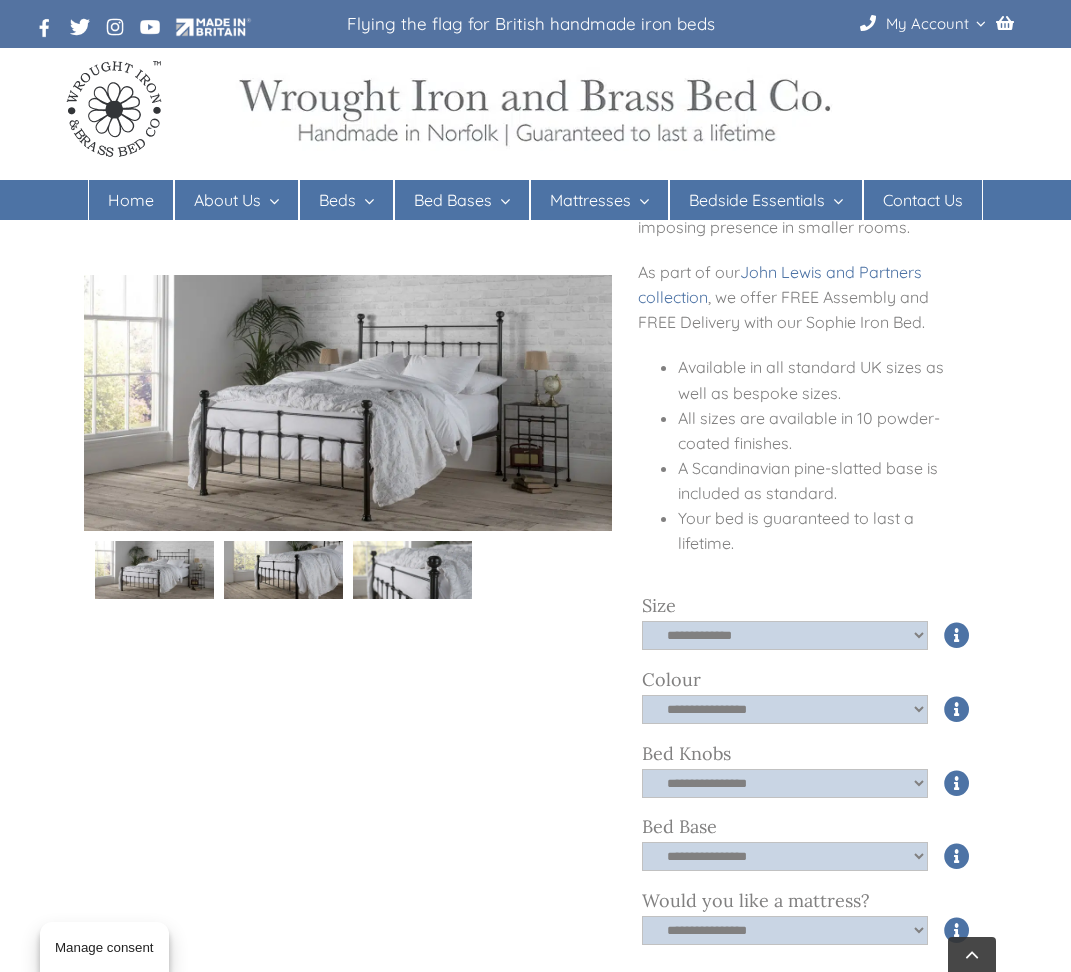 click at bounding box center [957, 635] 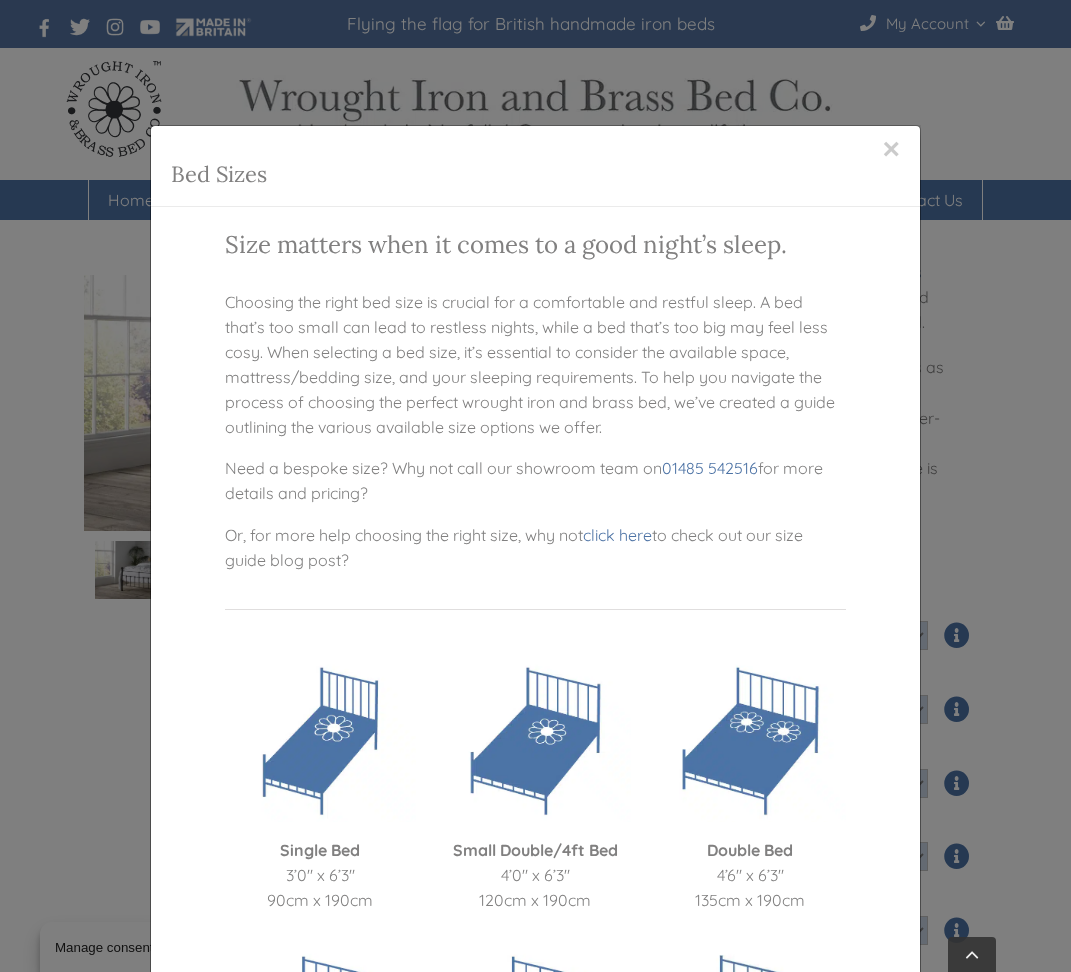 click on "×" at bounding box center [892, 149] 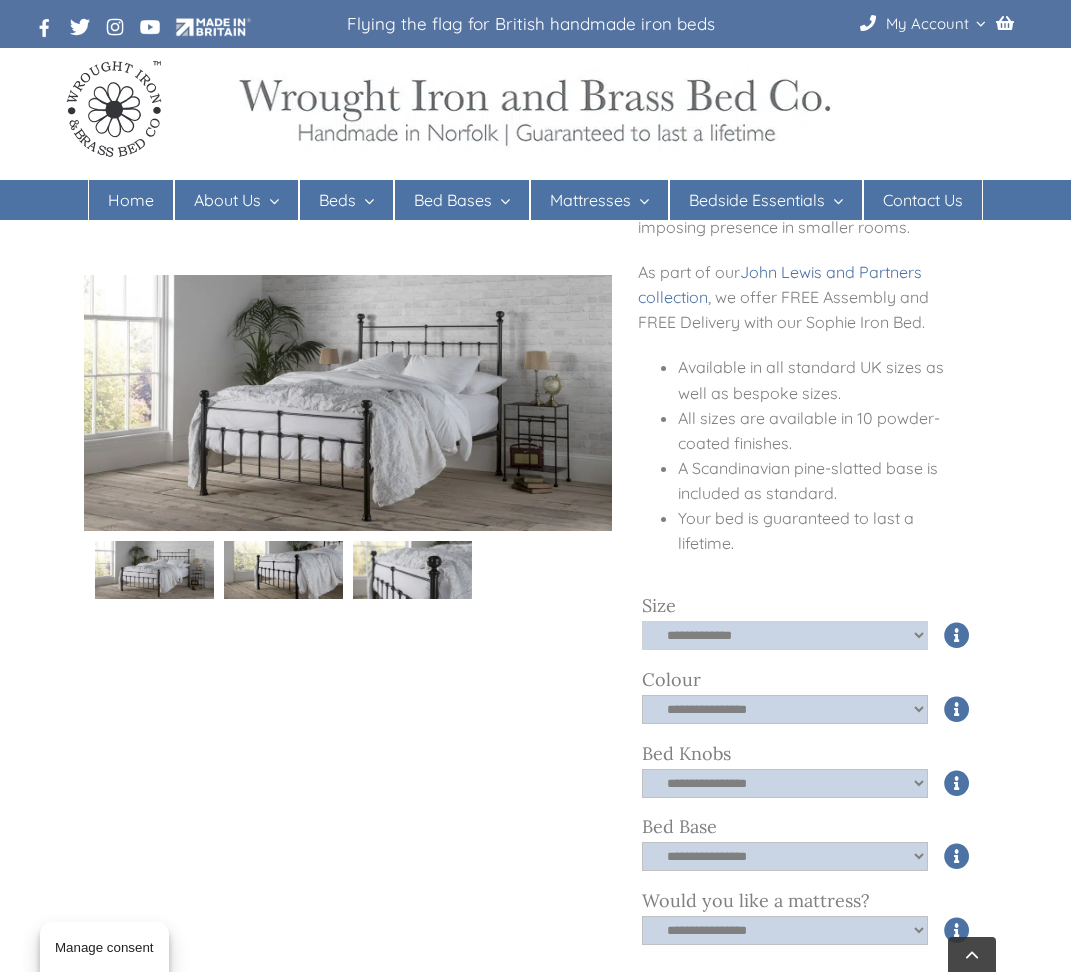 click on "**********" 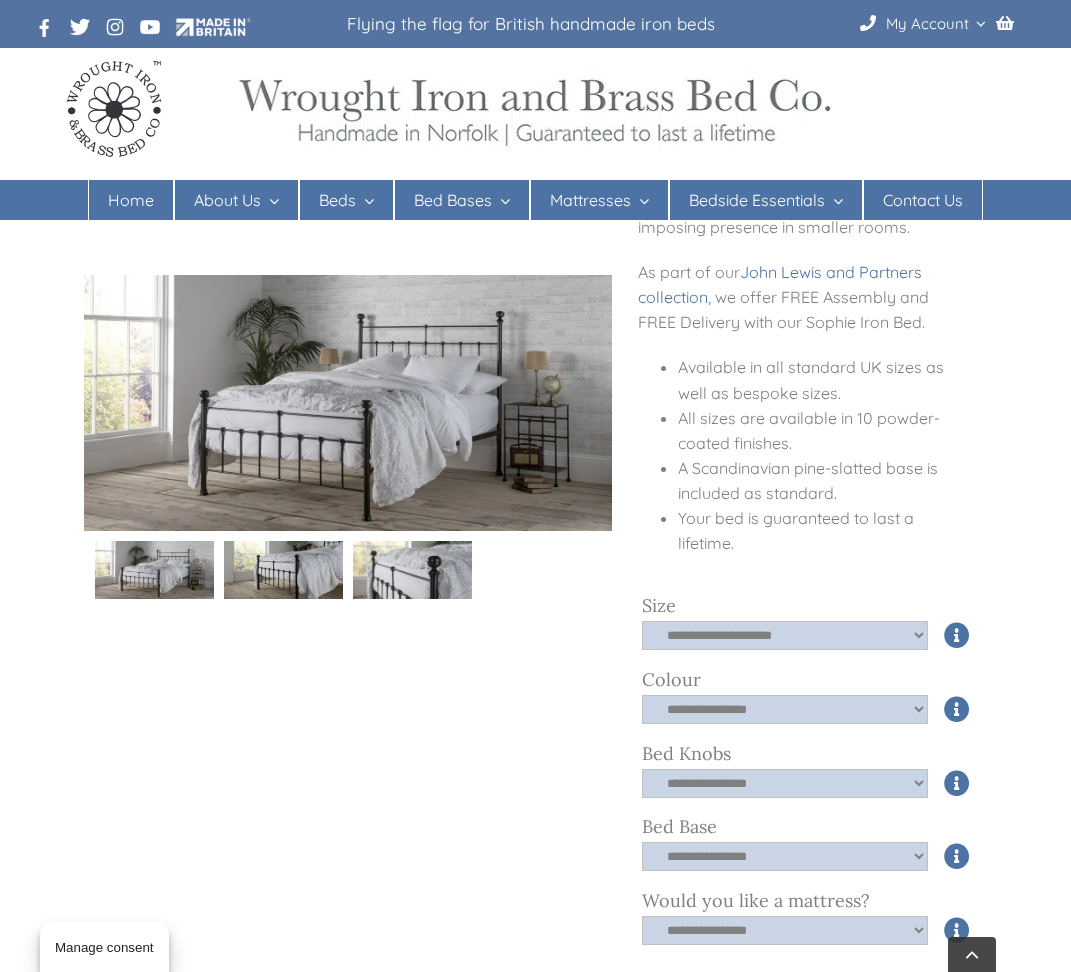 click on "**********" 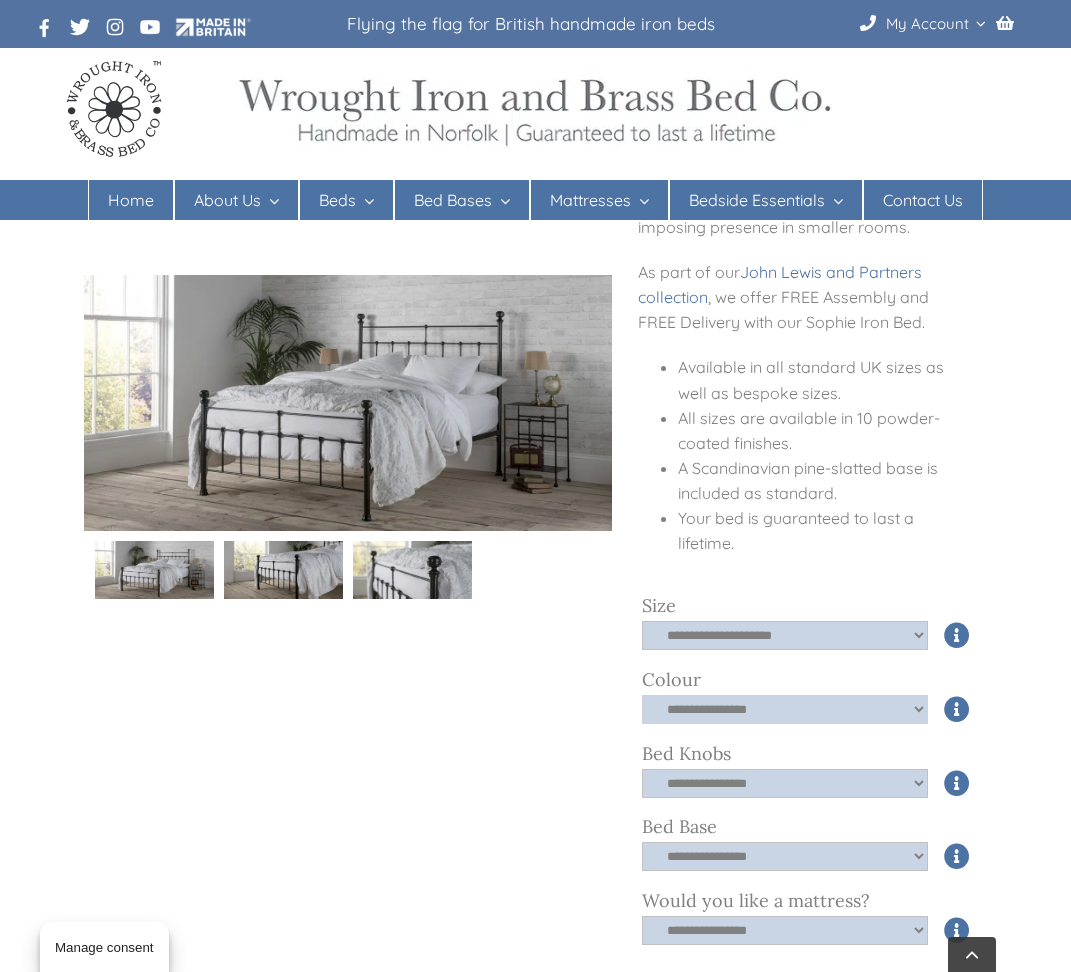 select on "*****" 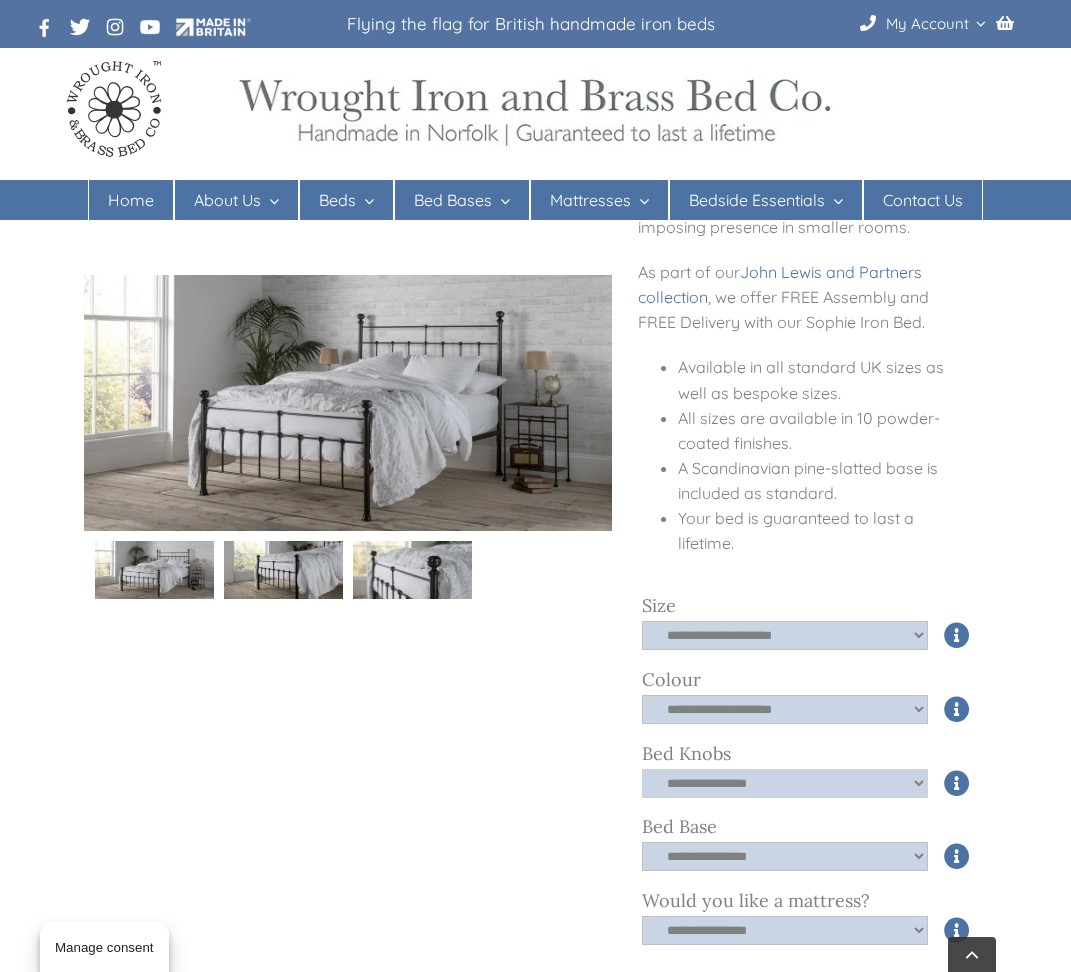 click on "**********" 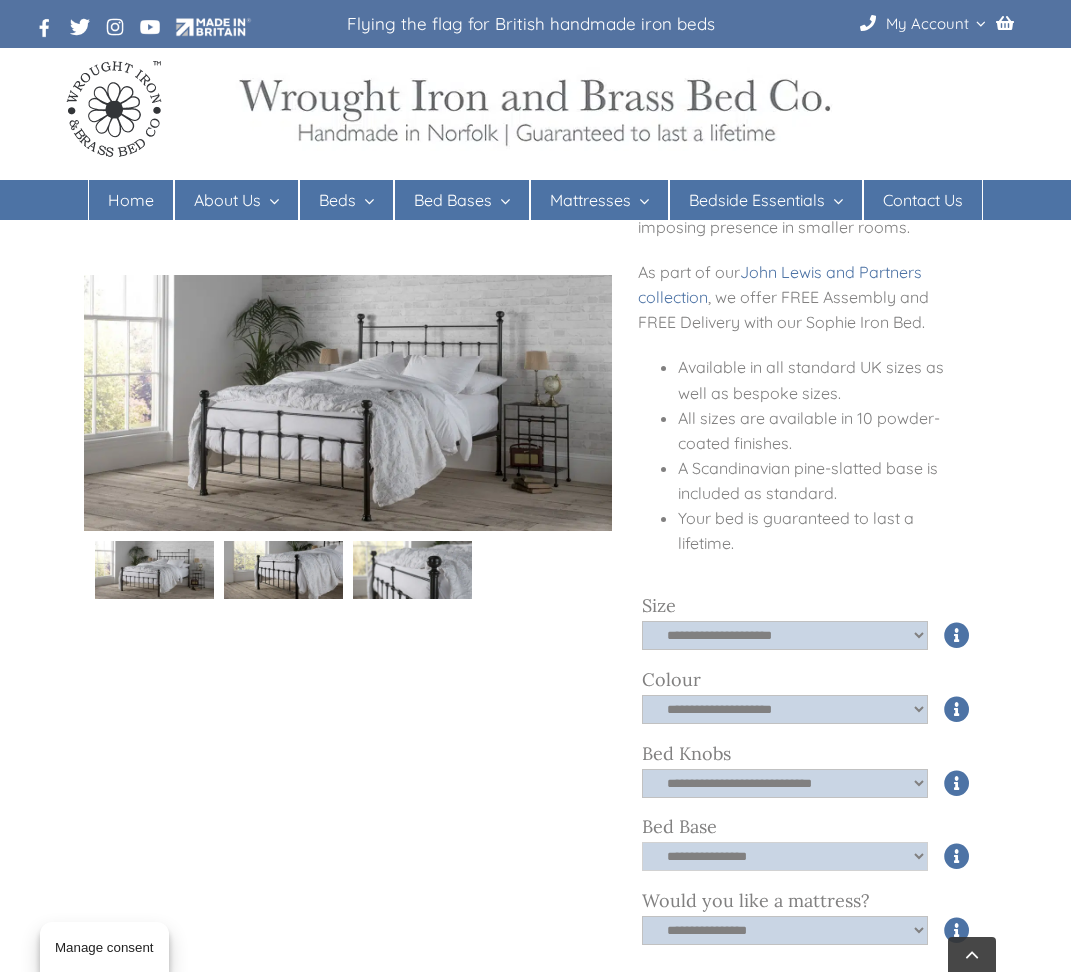 click on "**********" 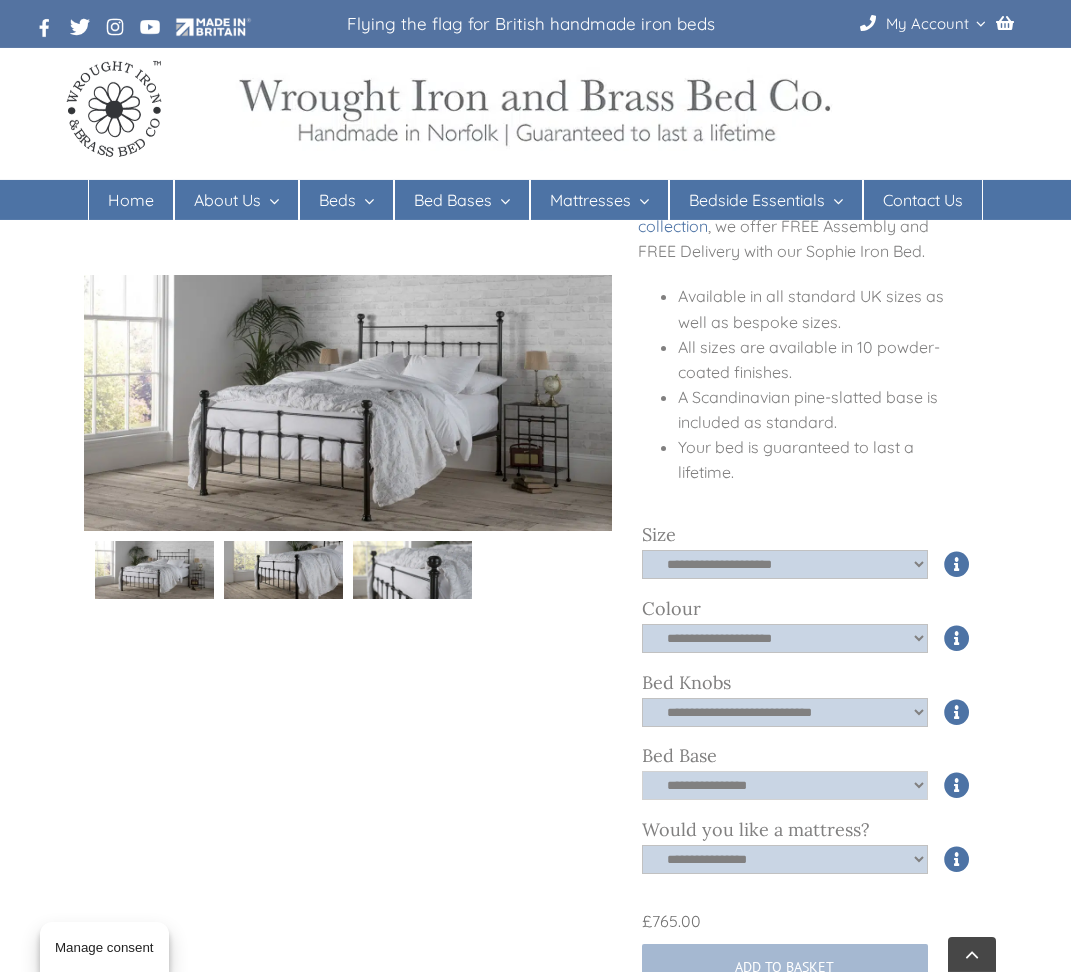 scroll, scrollTop: 535, scrollLeft: 0, axis: vertical 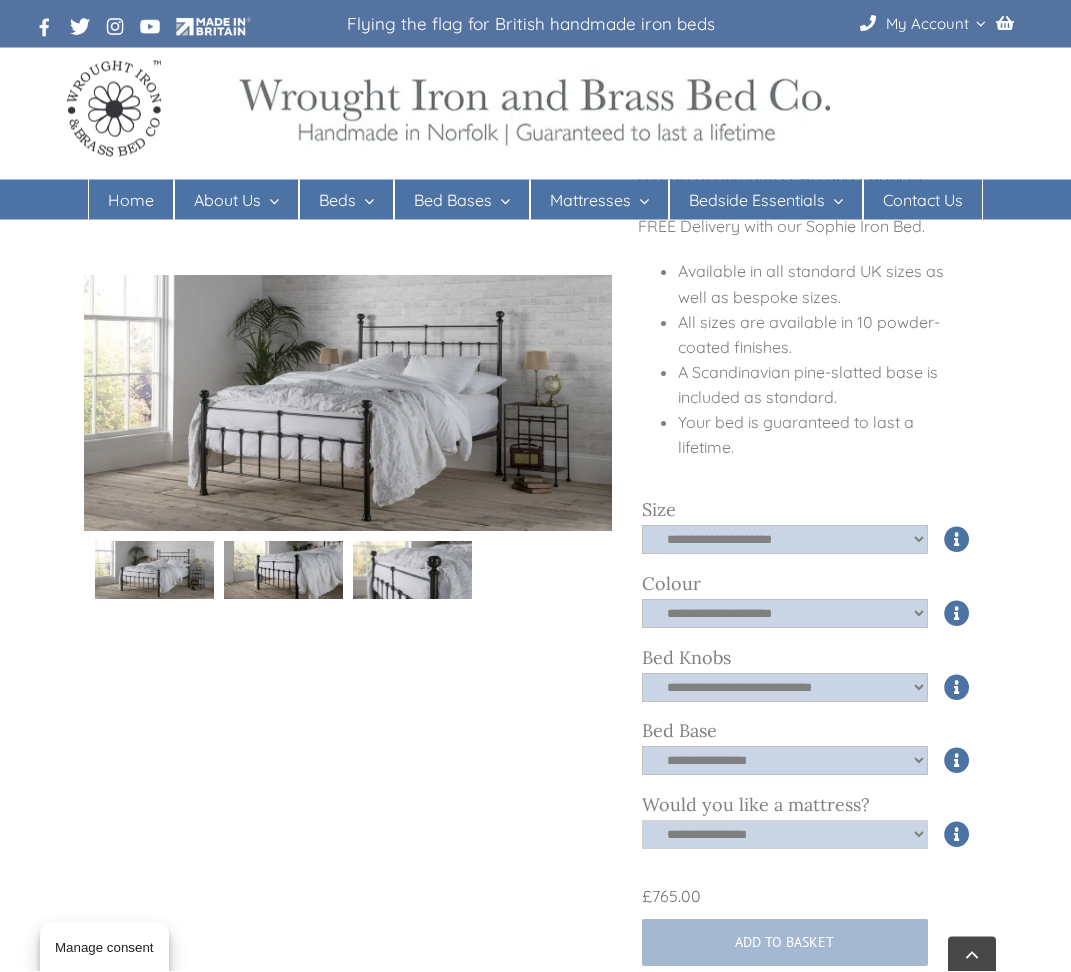 click on "**********" at bounding box center (785, 835) 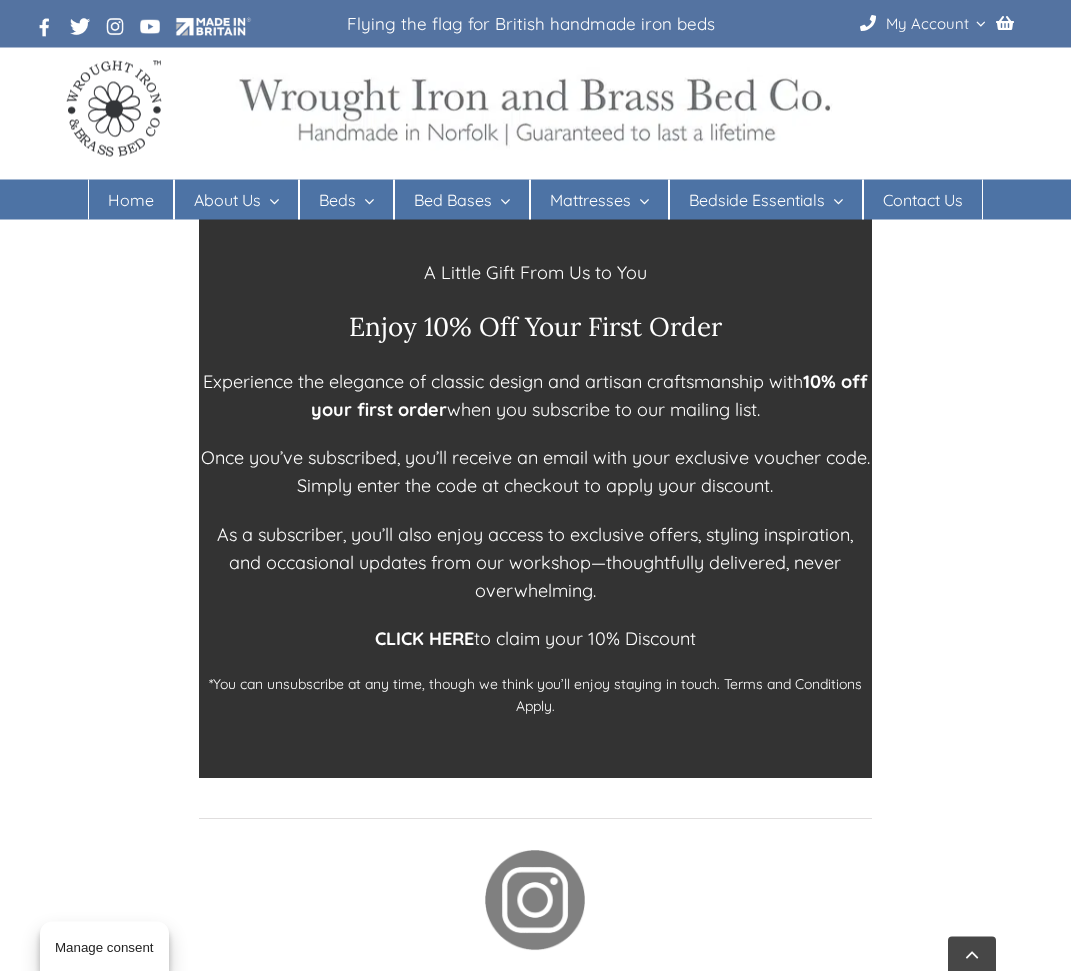 scroll, scrollTop: 3621, scrollLeft: 0, axis: vertical 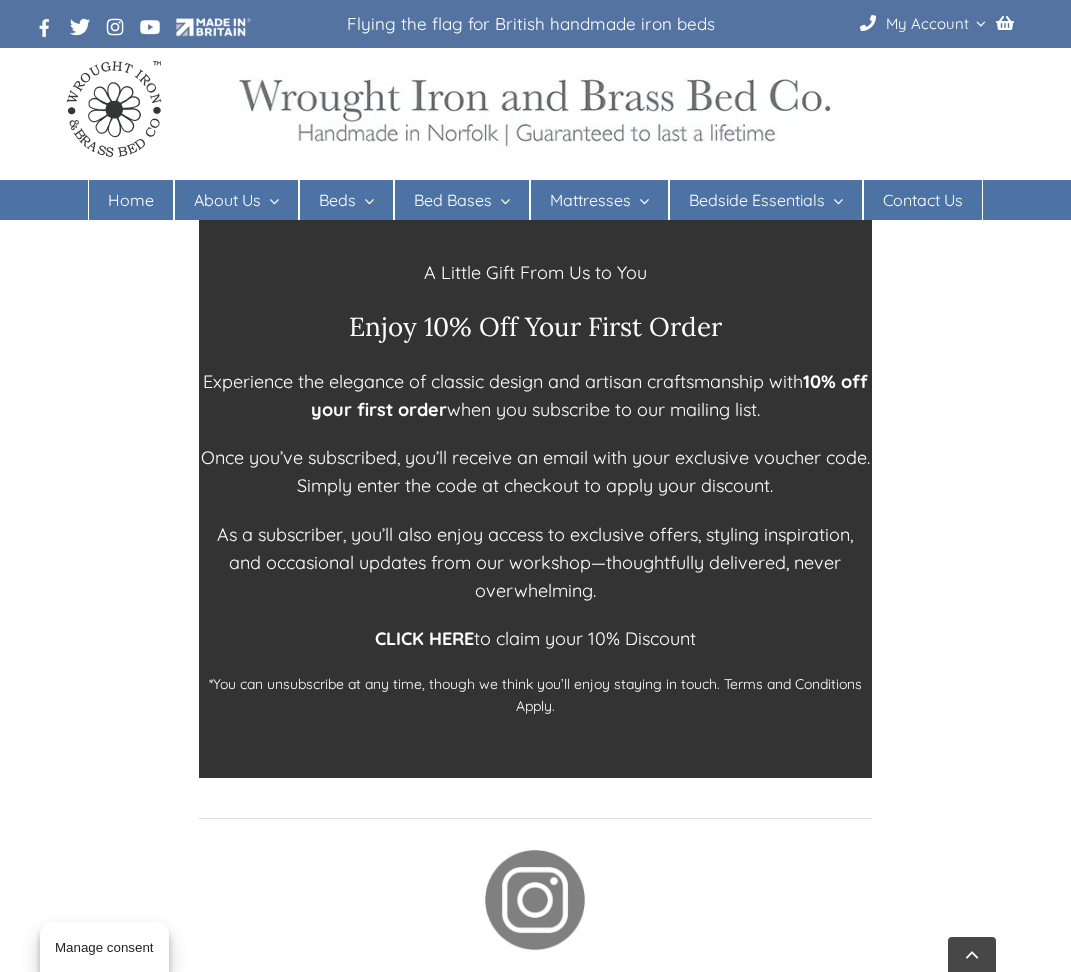 click on "CLICK HERE  to claim your 10% Discount" at bounding box center (535, 638) 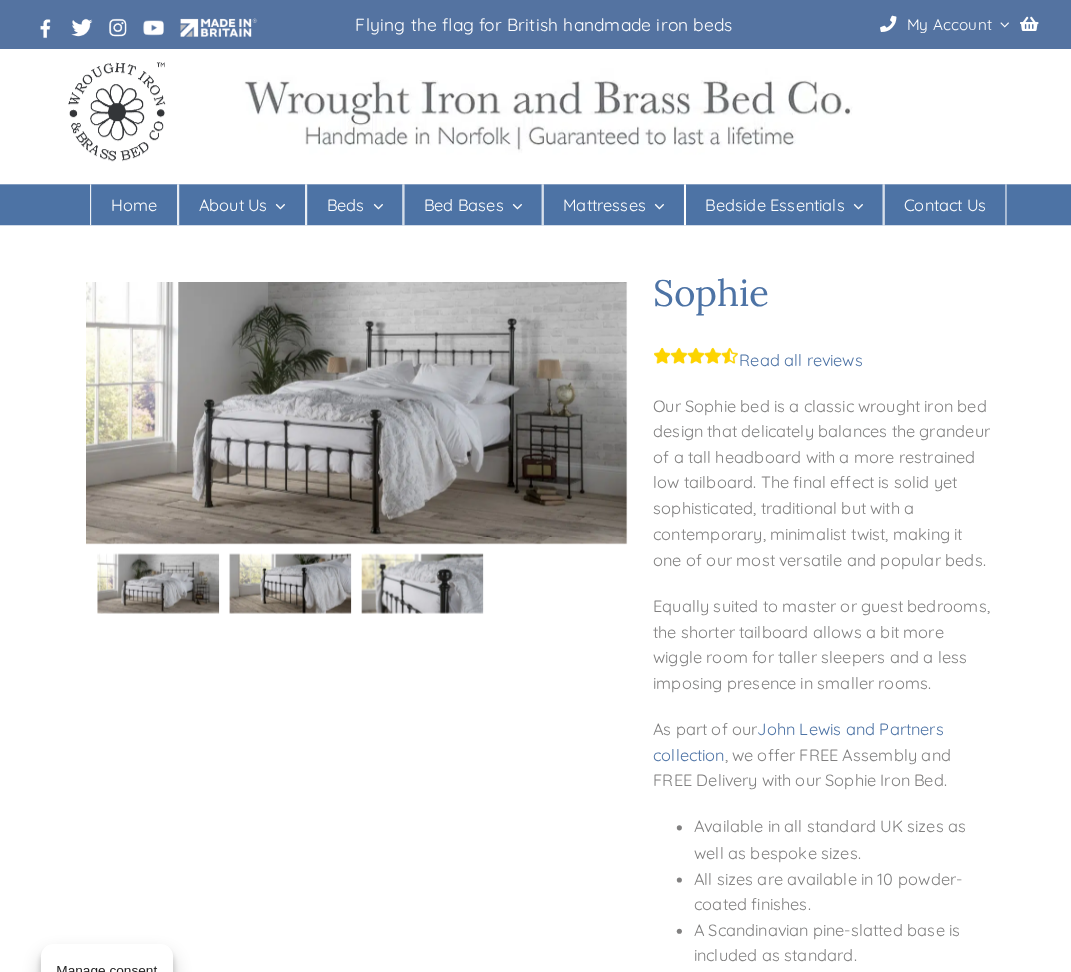 scroll, scrollTop: 2, scrollLeft: 0, axis: vertical 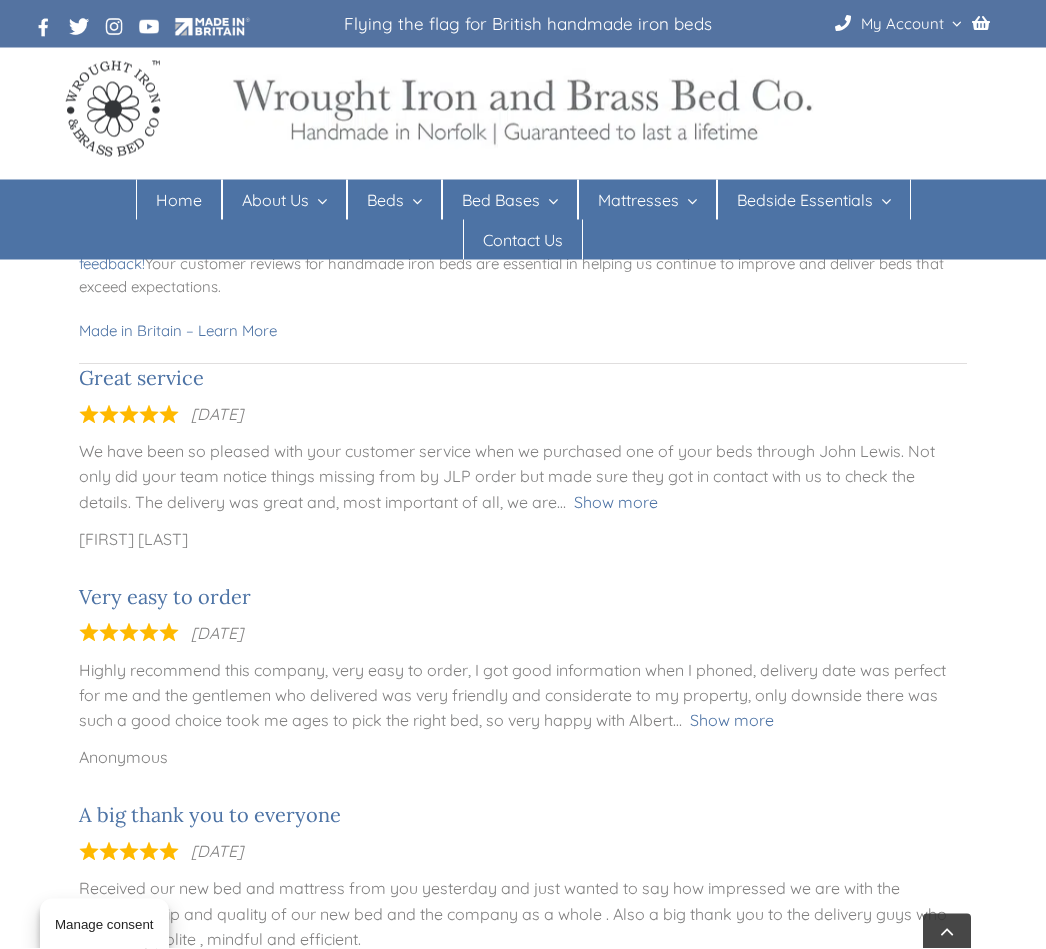 click on "Show more" at bounding box center [616, 503] 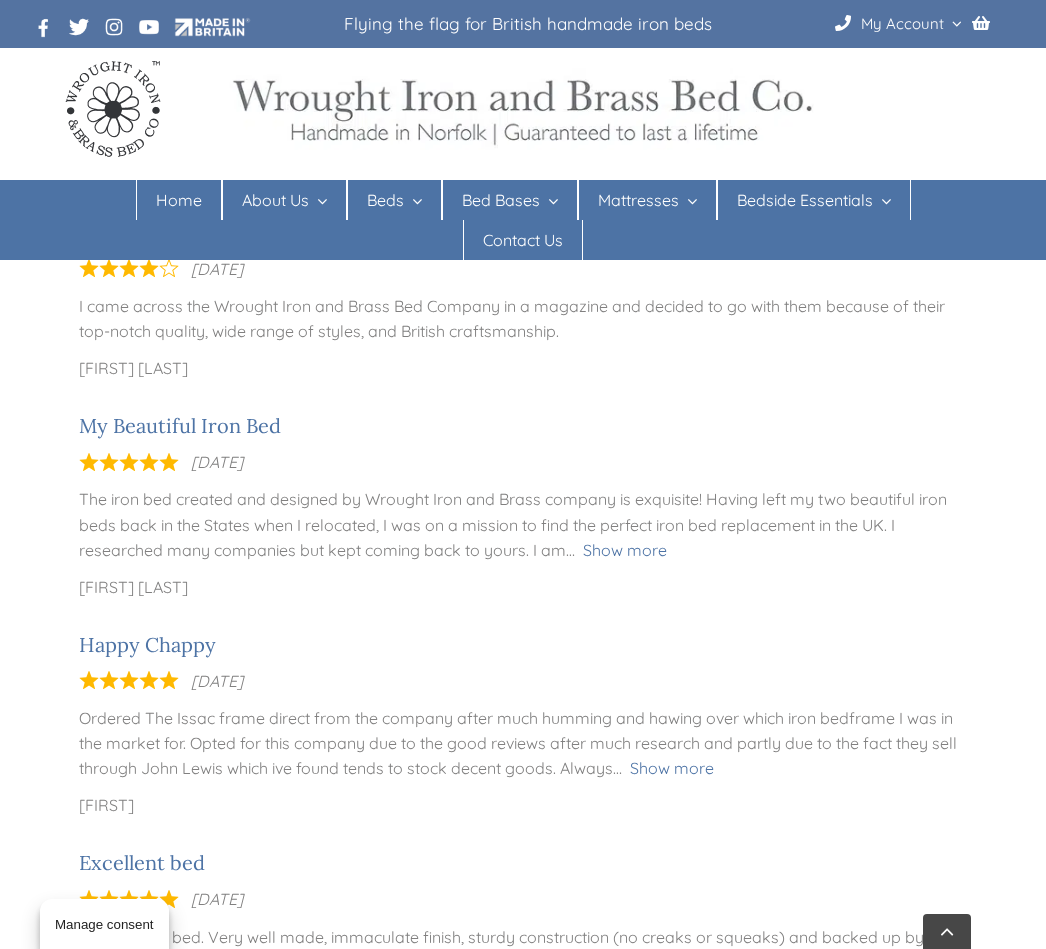 scroll, scrollTop: 2522, scrollLeft: 0, axis: vertical 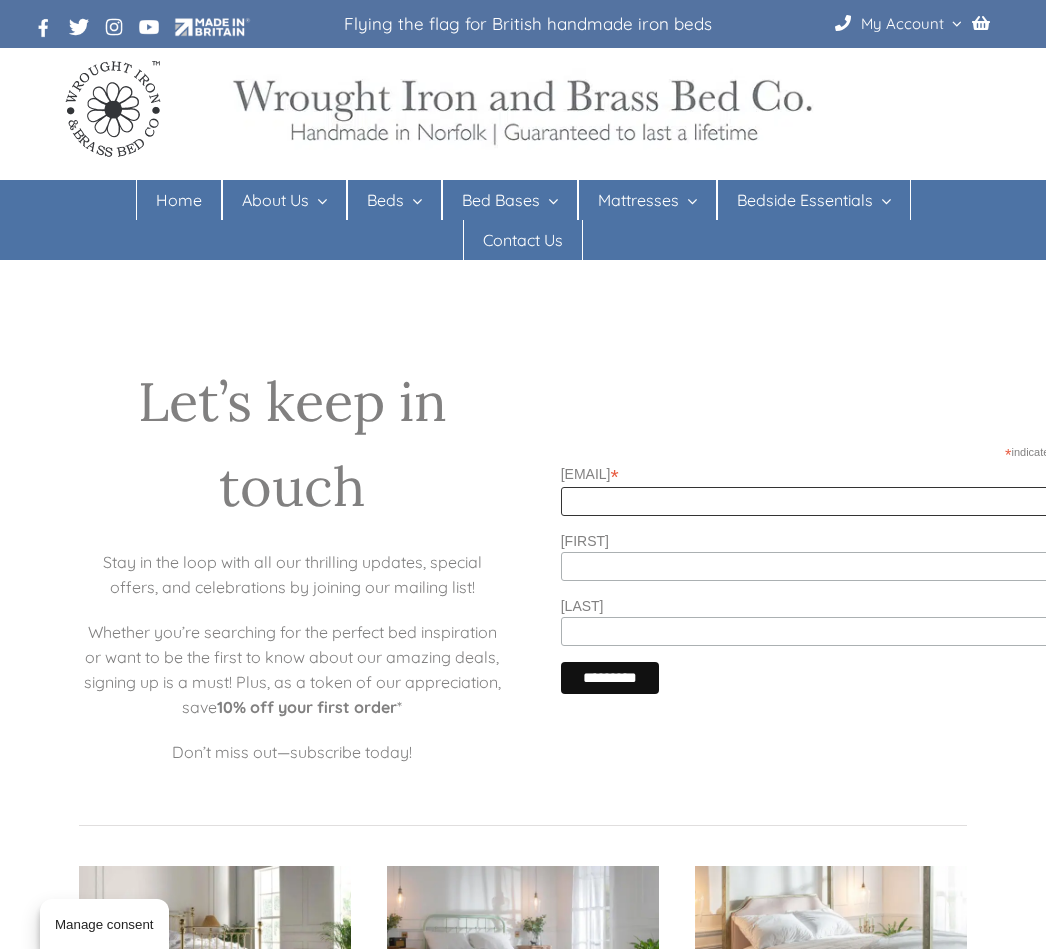 click on "Email Address  *" at bounding box center (830, 501) 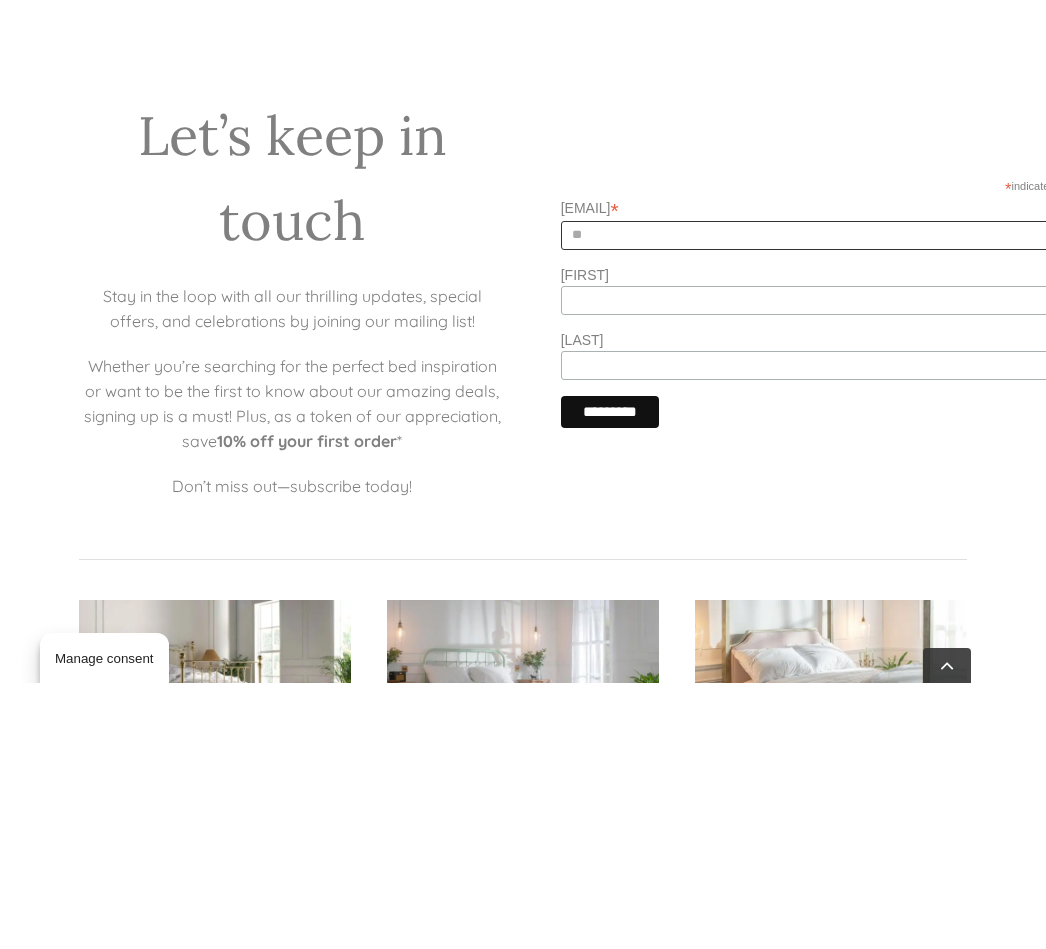 type on "*" 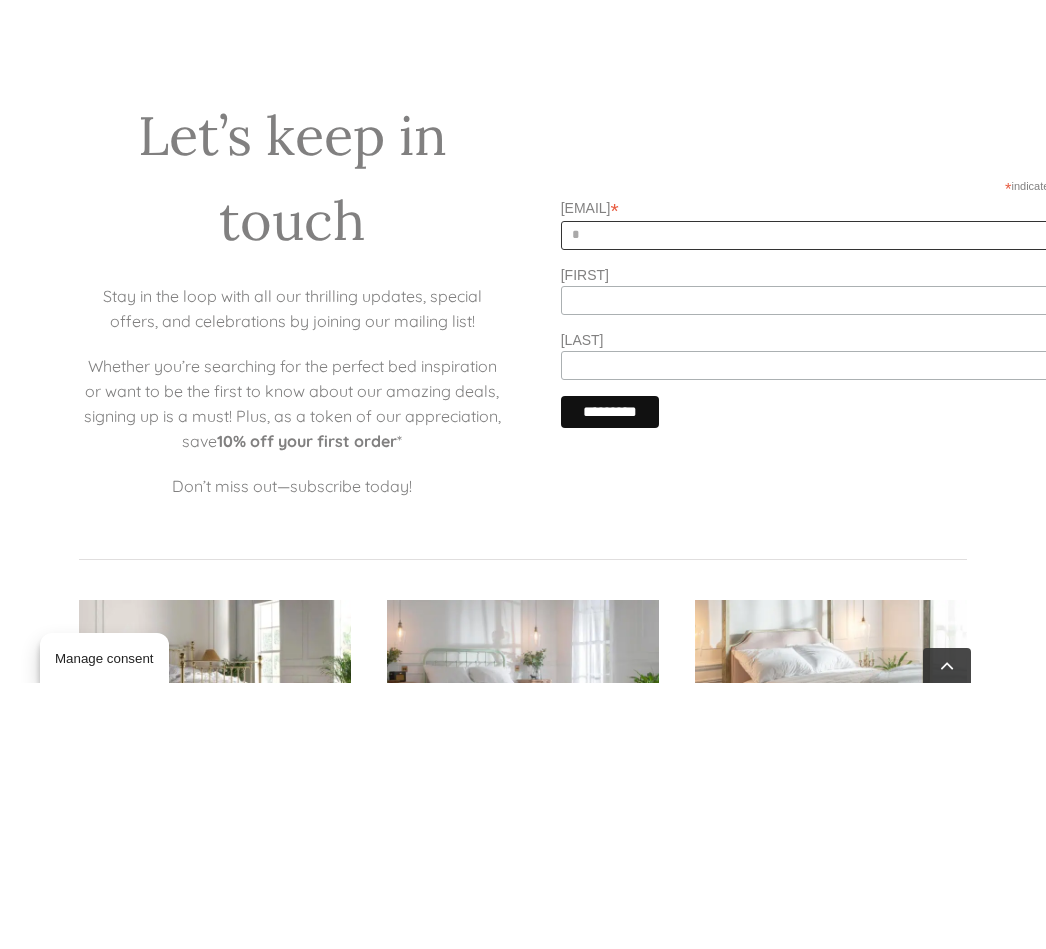 type 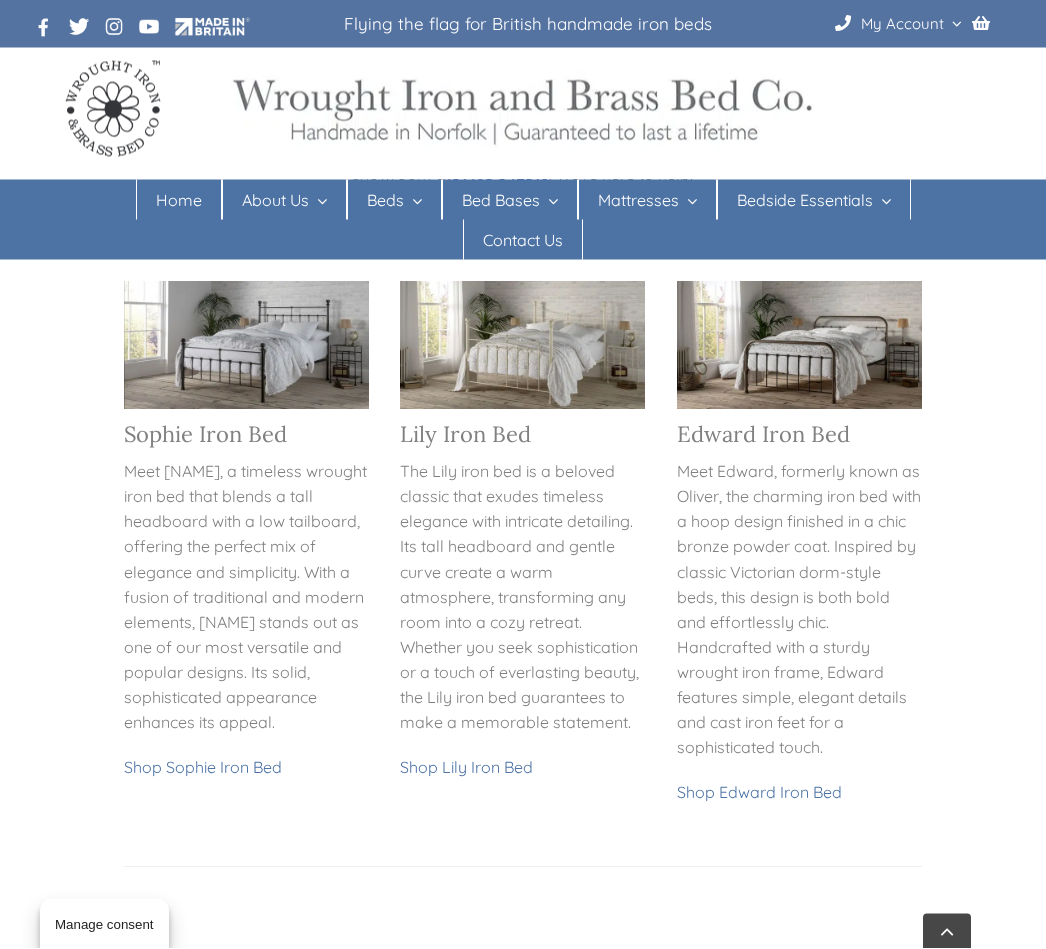 scroll, scrollTop: 404, scrollLeft: 0, axis: vertical 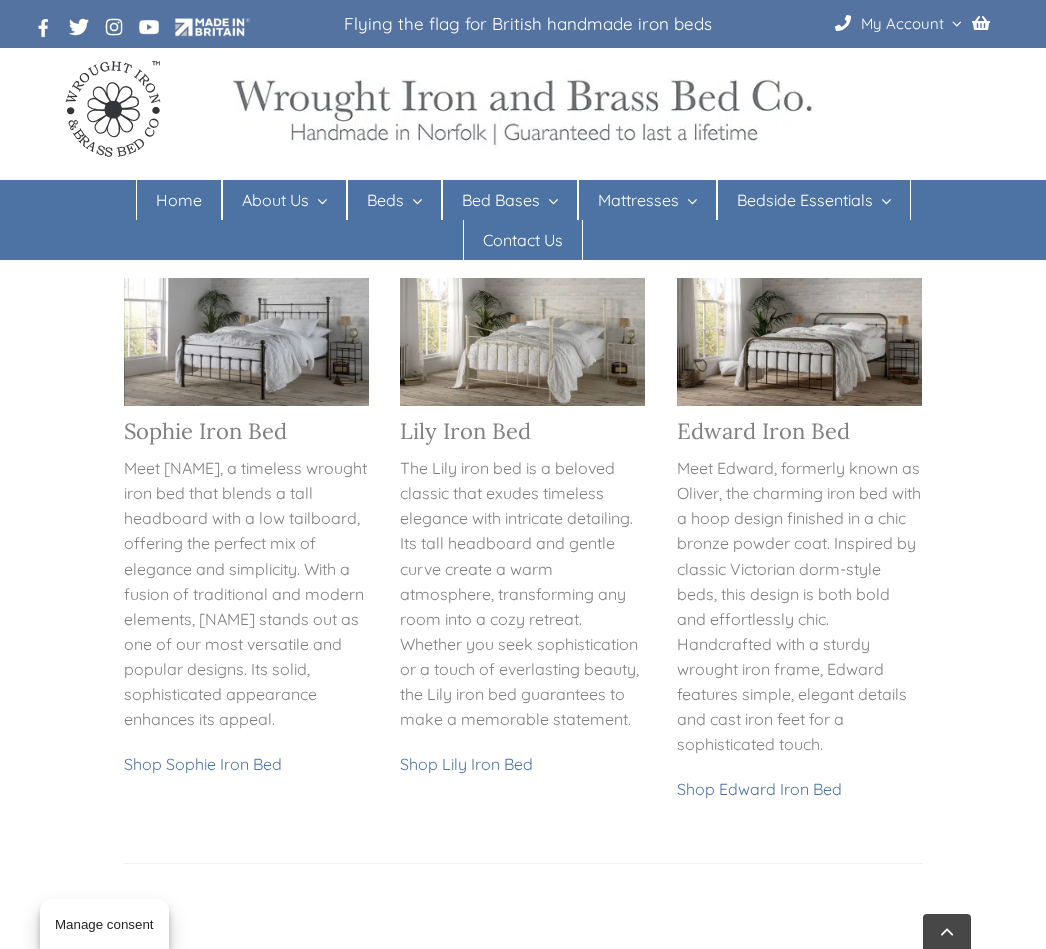 click on "Edward Iron Bed" at bounding box center (799, 431) 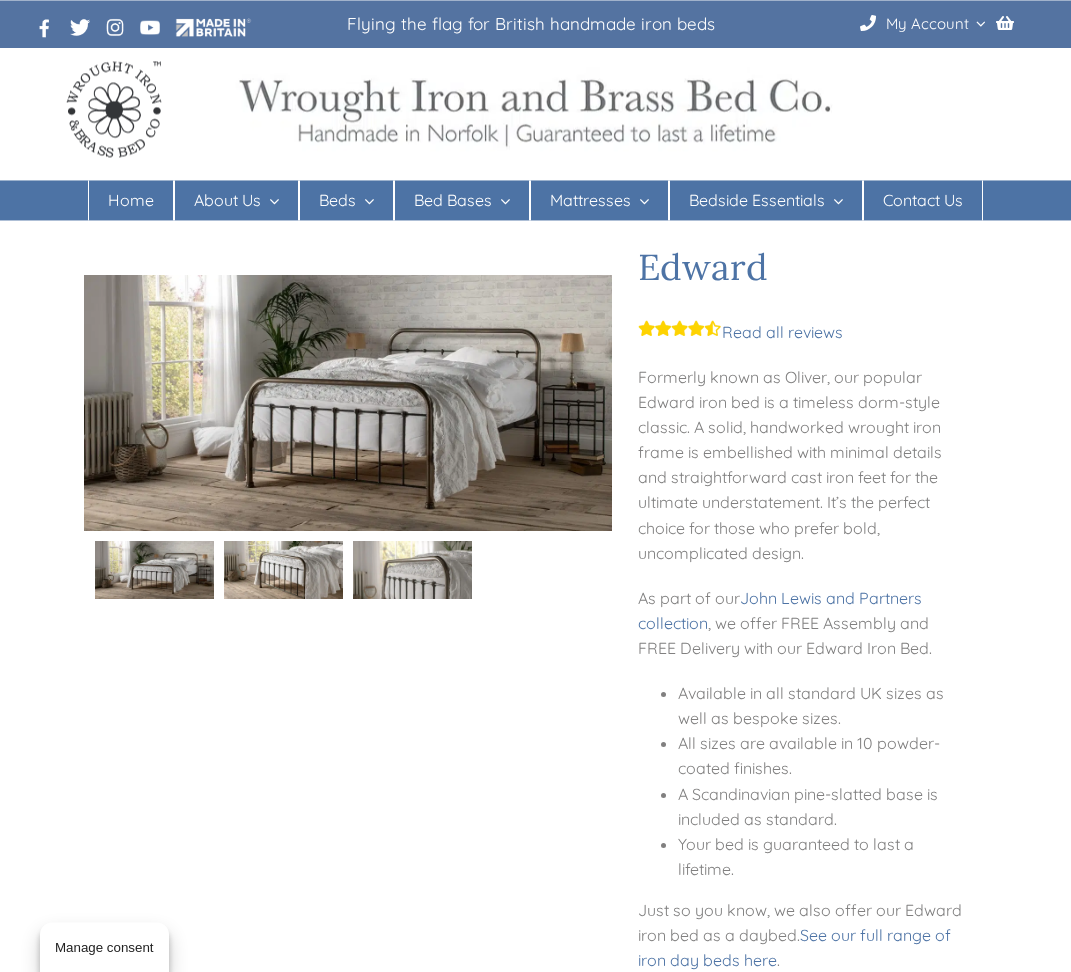 scroll, scrollTop: 0, scrollLeft: 0, axis: both 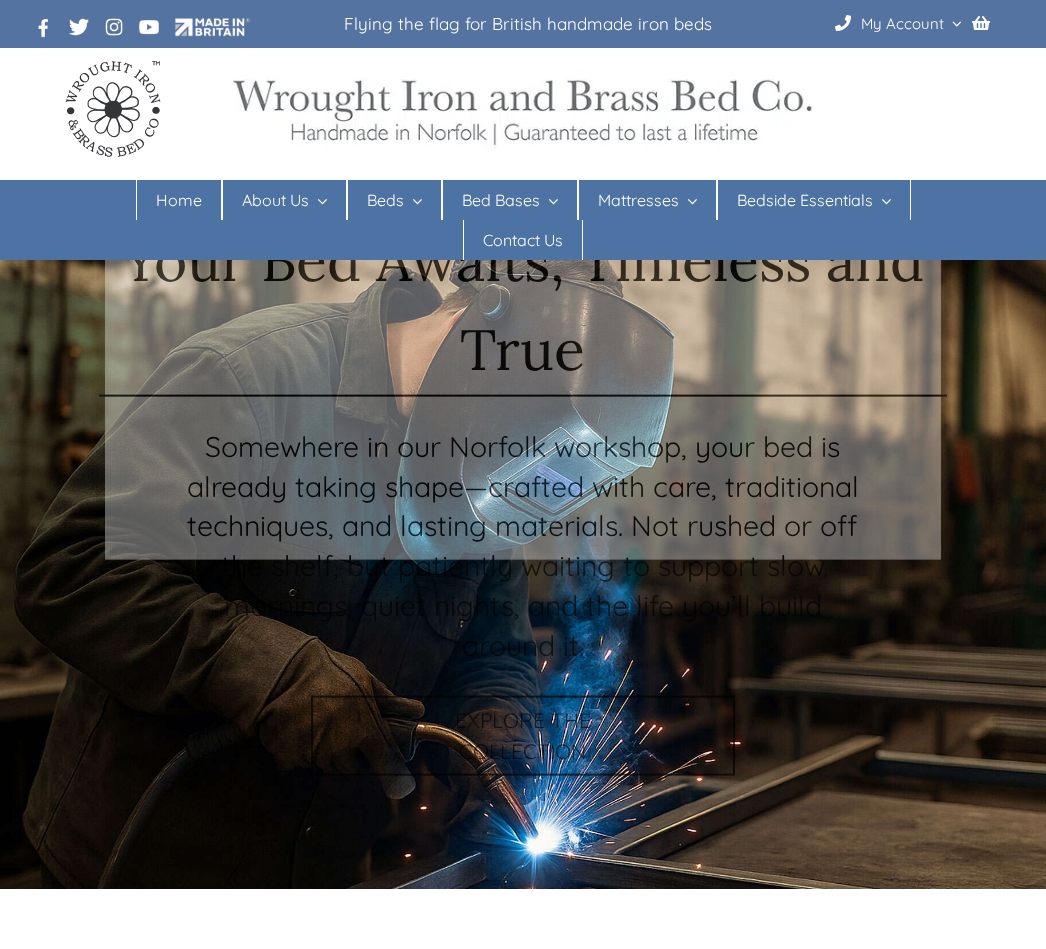 checkbox on "****" 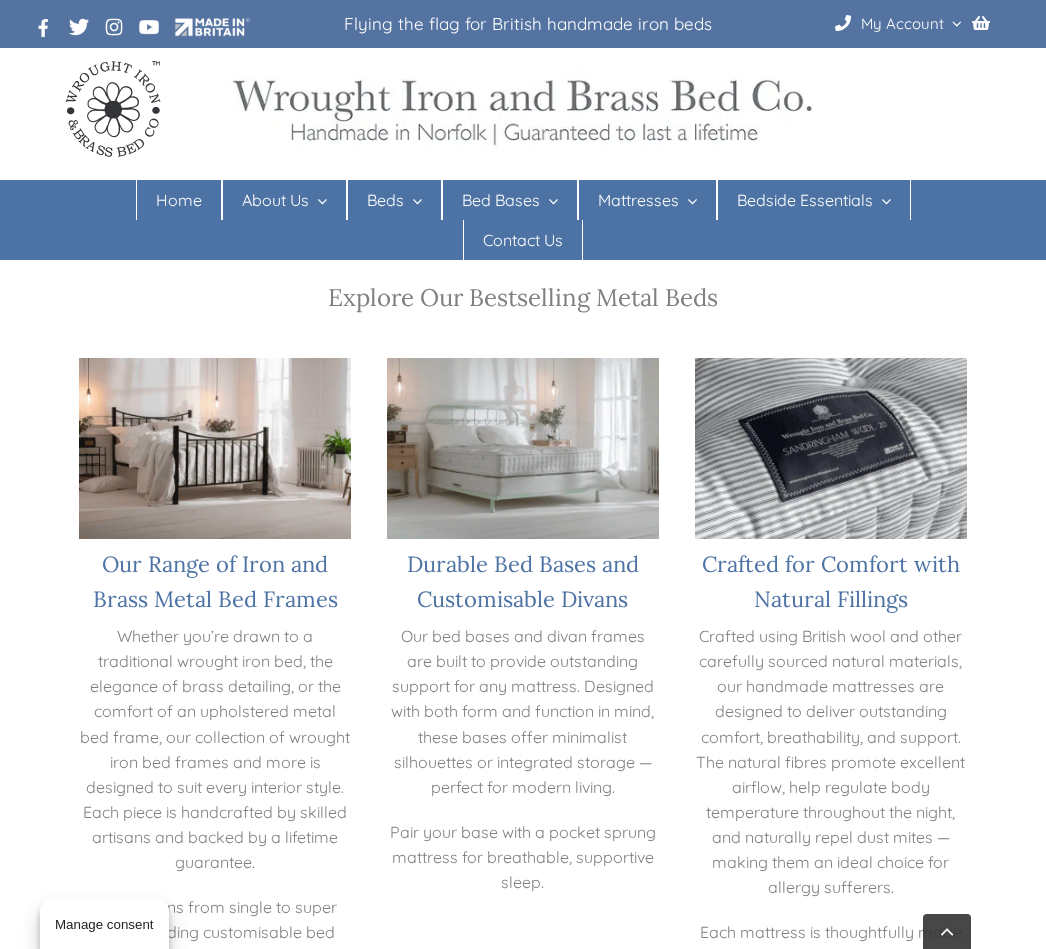 scroll, scrollTop: 1214, scrollLeft: 0, axis: vertical 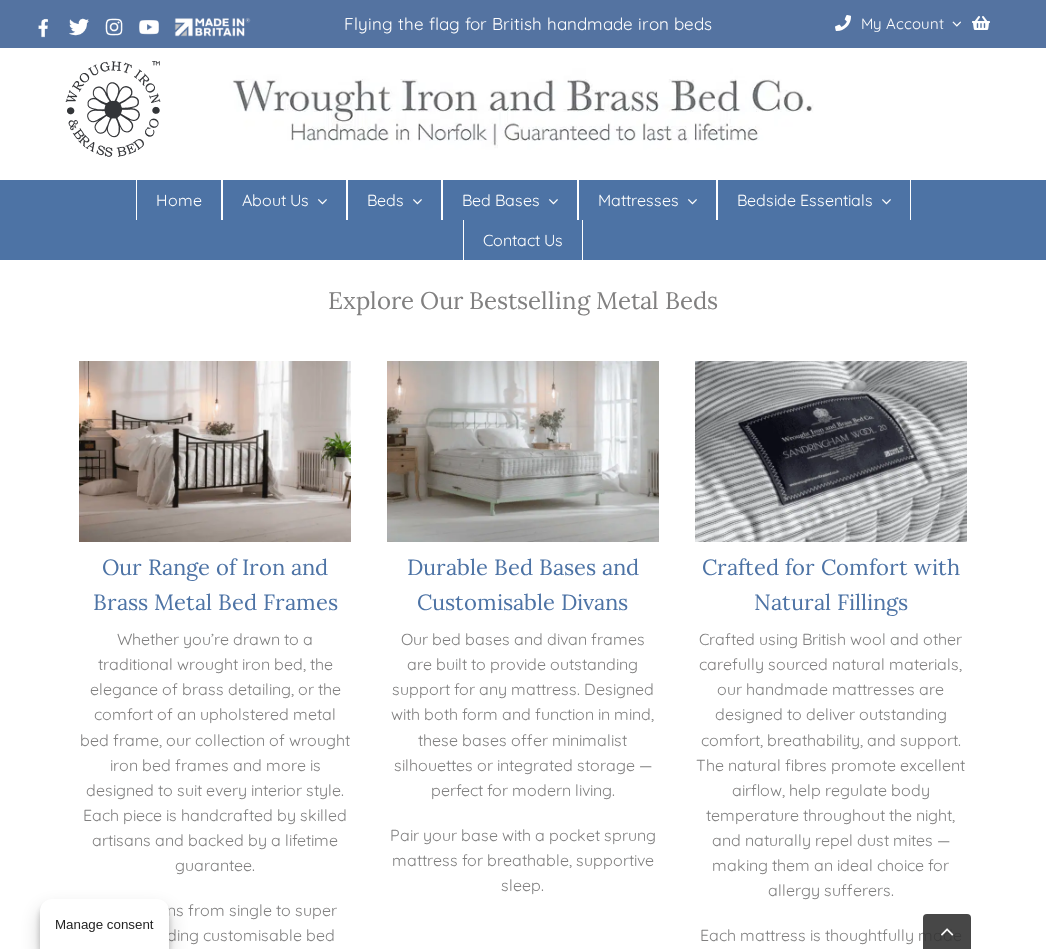 click on "Our Range of Iron and Brass Metal Bed Frames" at bounding box center (215, 584) 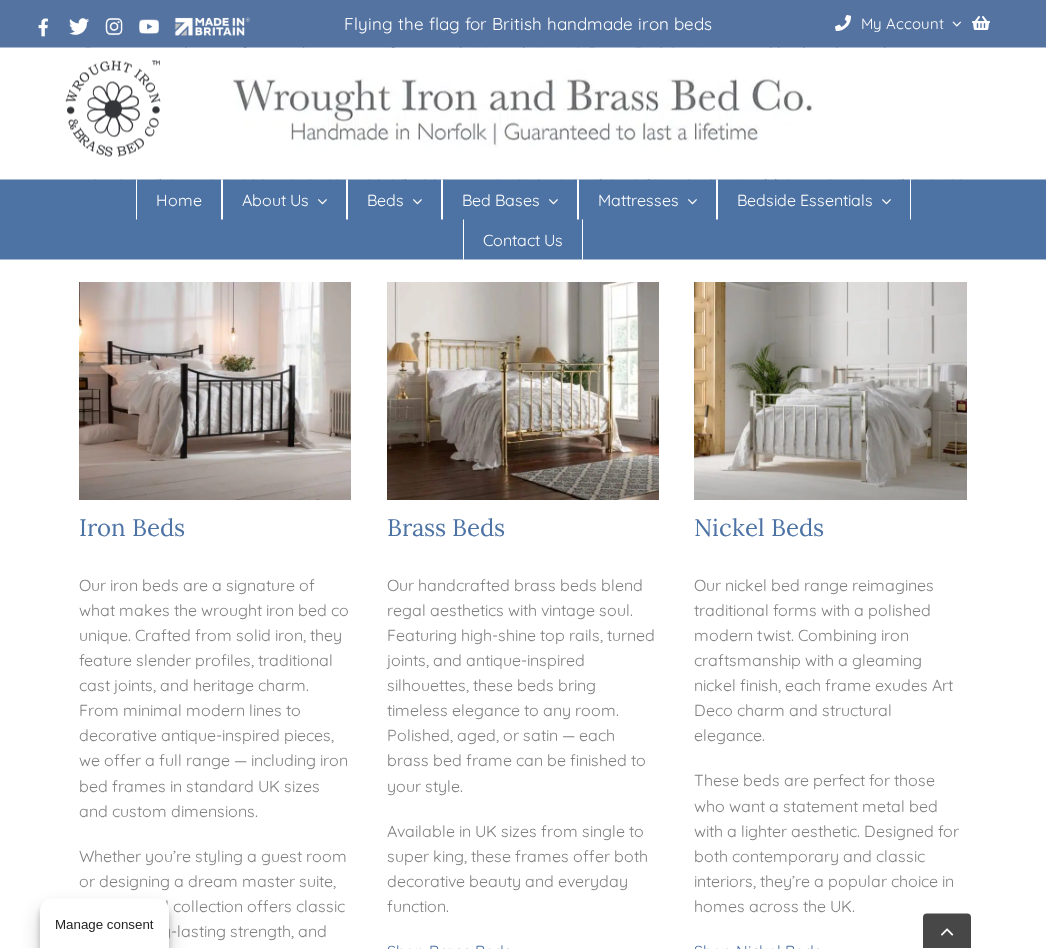scroll, scrollTop: 332, scrollLeft: 0, axis: vertical 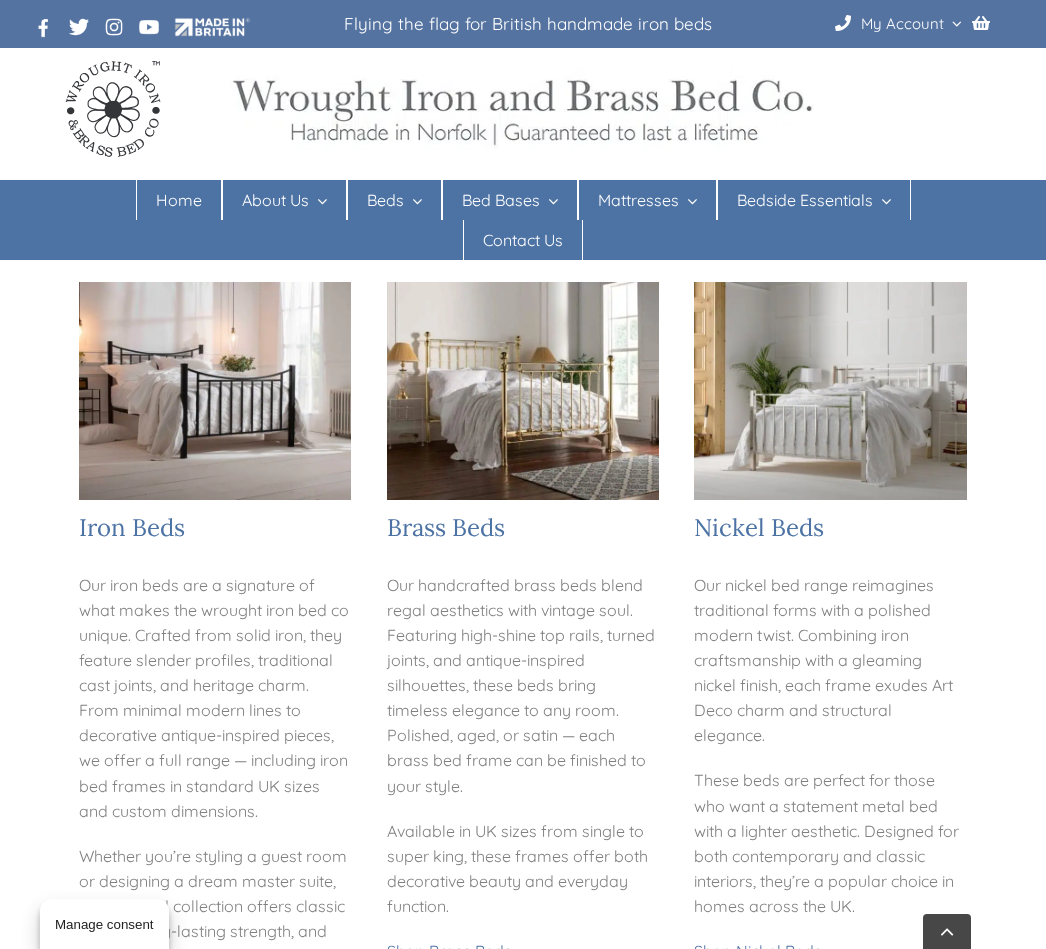 click on "Iron Beds" at bounding box center (132, 527) 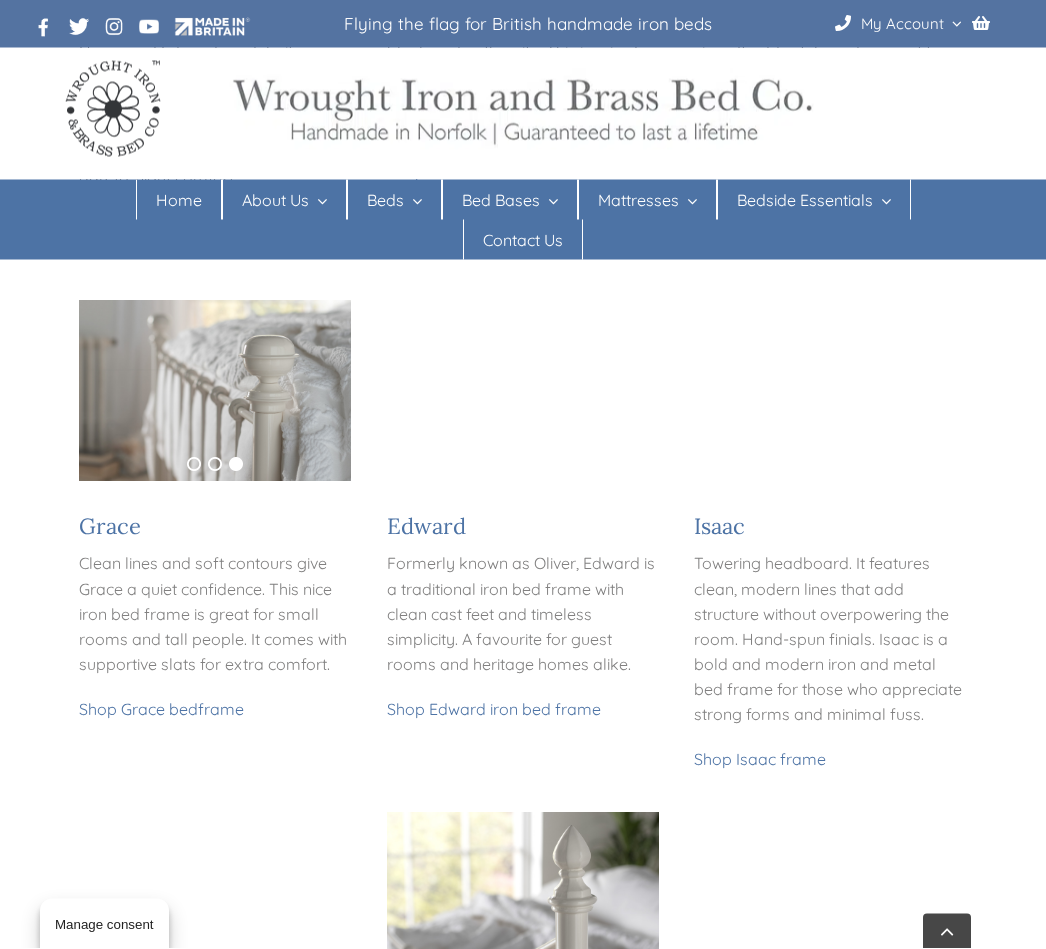 scroll, scrollTop: 991, scrollLeft: 0, axis: vertical 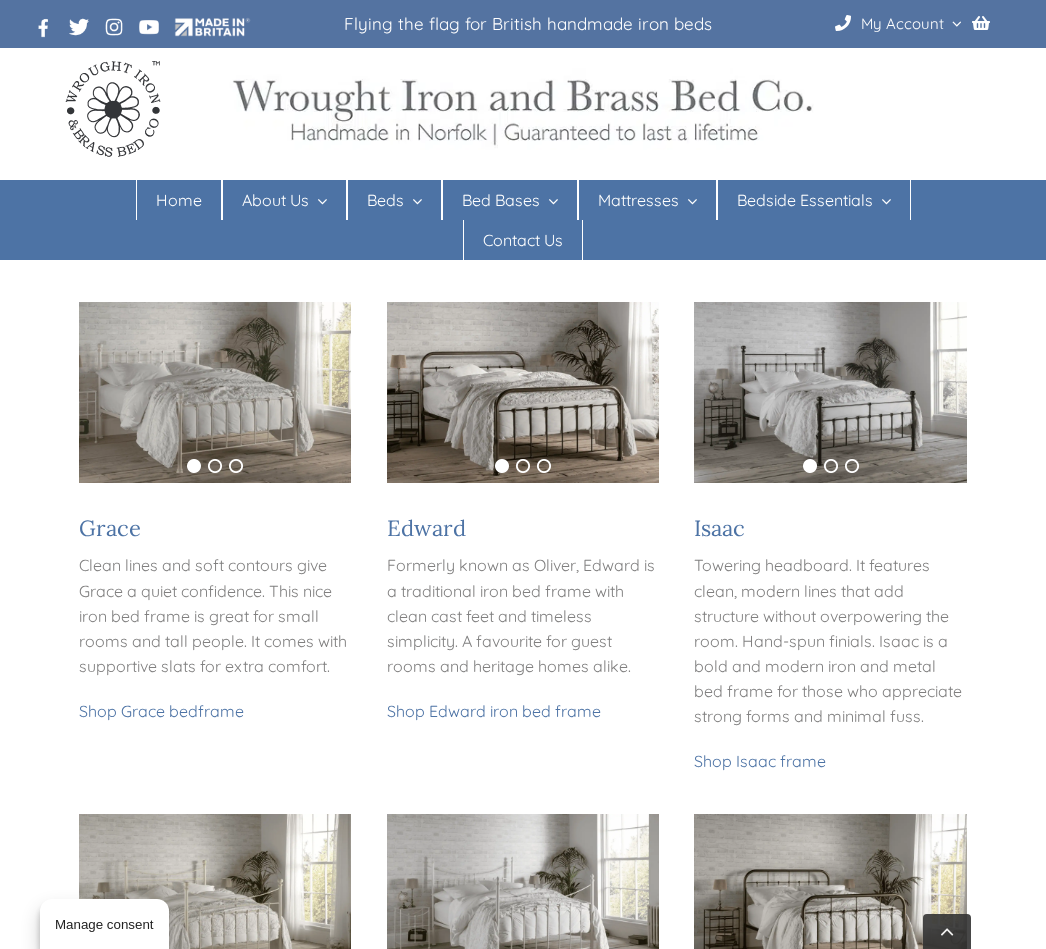 click on "Clean lines and soft contours give Grace a quiet confidence. This nice iron bed frame is great for small rooms and tall people. It comes with supportive slats for extra comfort." at bounding box center [215, 616] 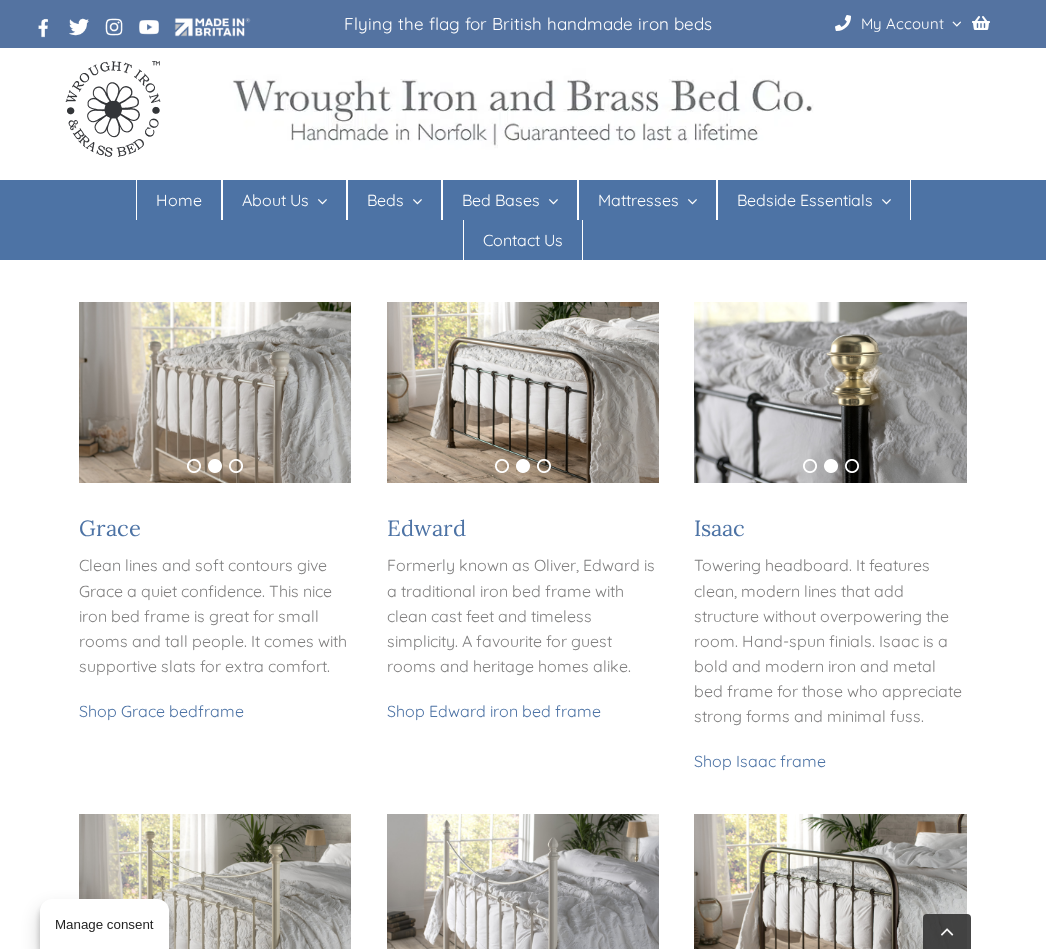 click on "Shop Grace bed" at bounding box center (138, 711) 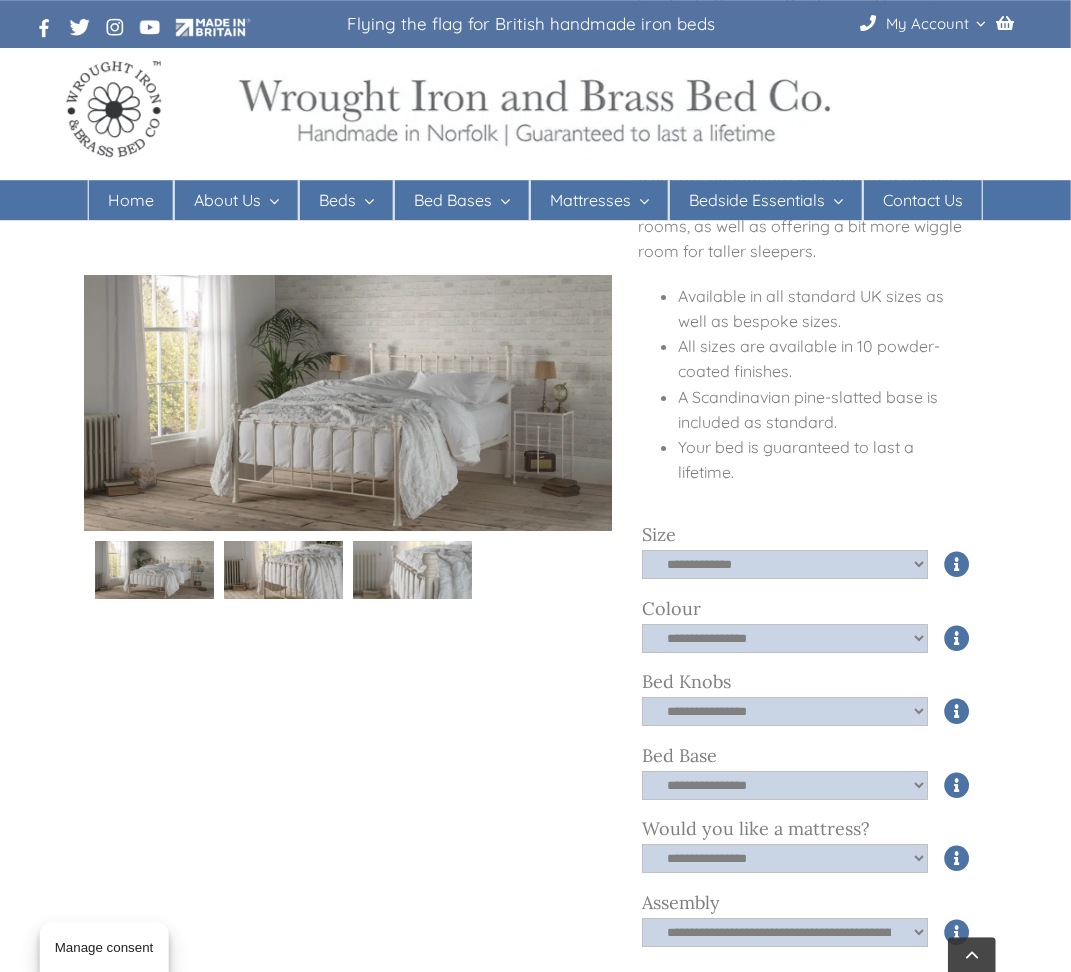 scroll, scrollTop: 414, scrollLeft: 9, axis: both 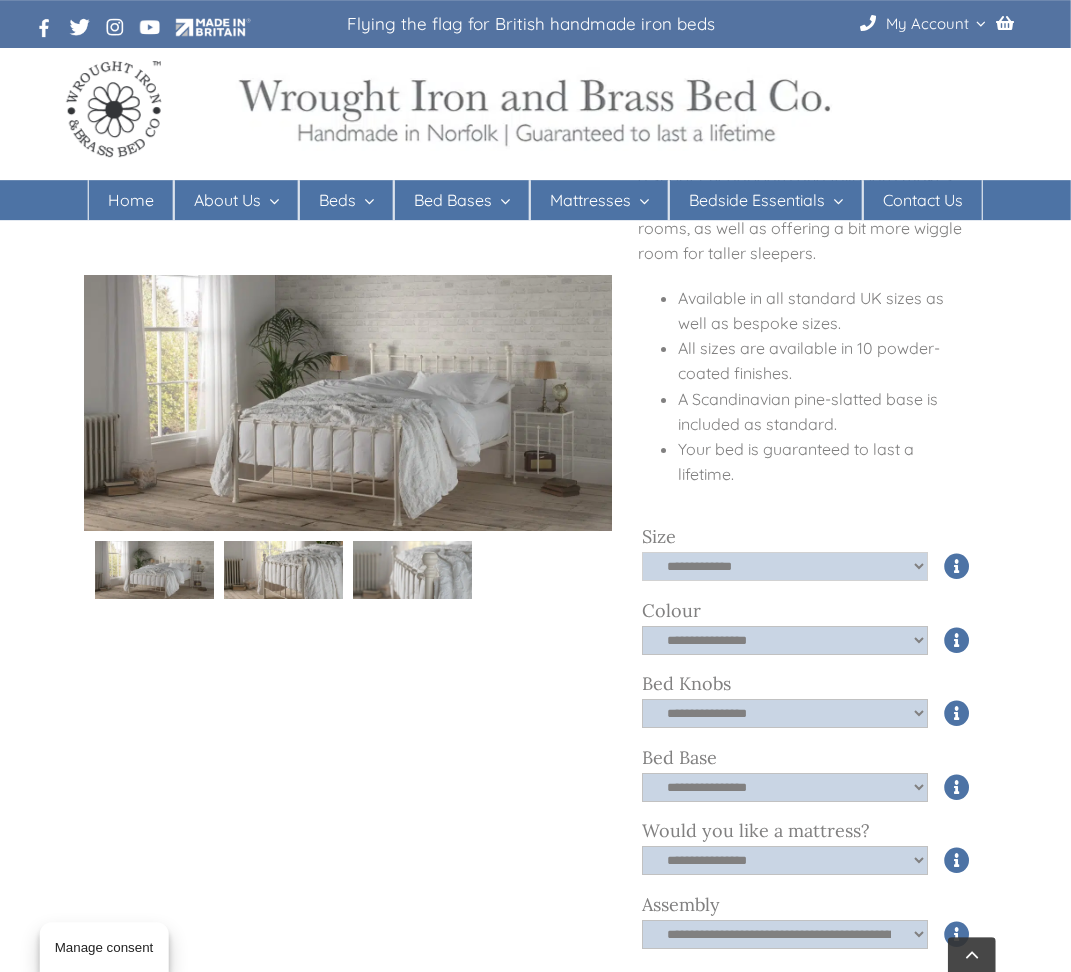 click on "**********" 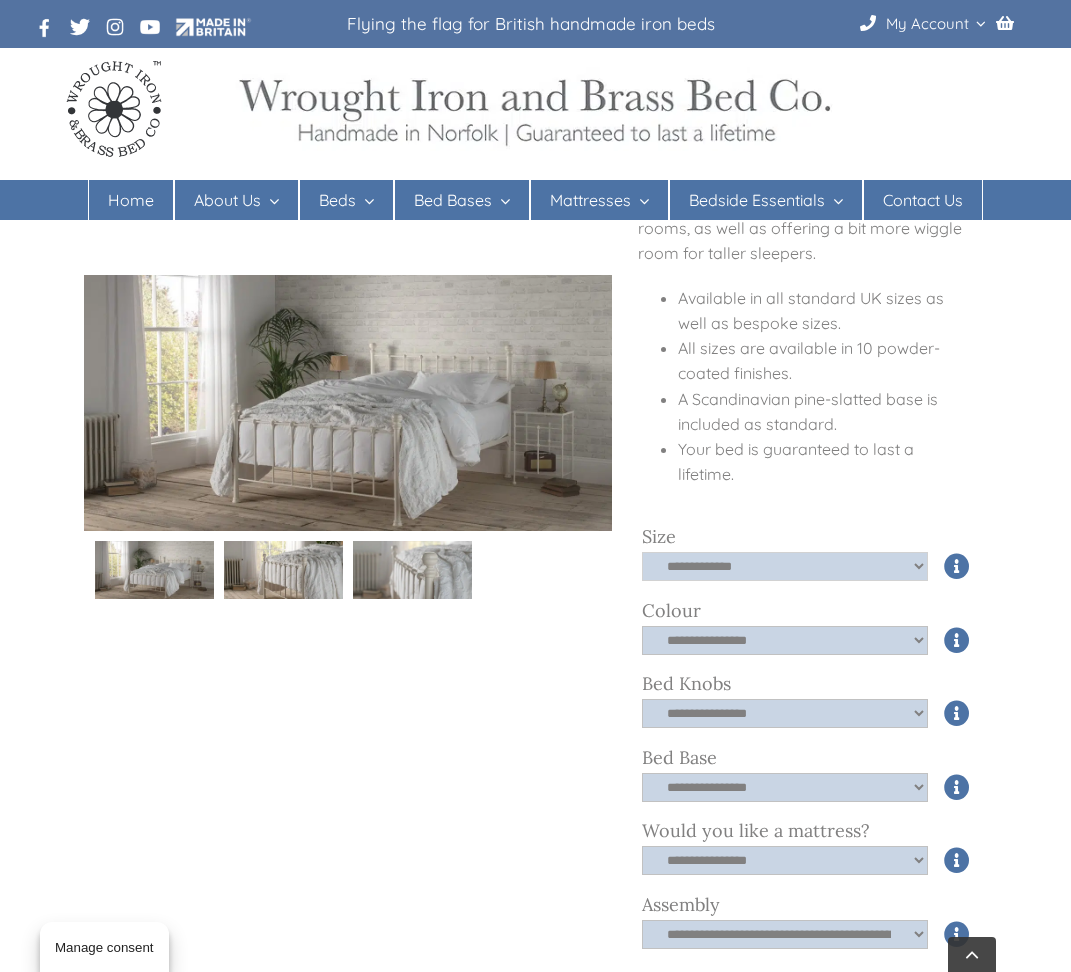 select on "*****" 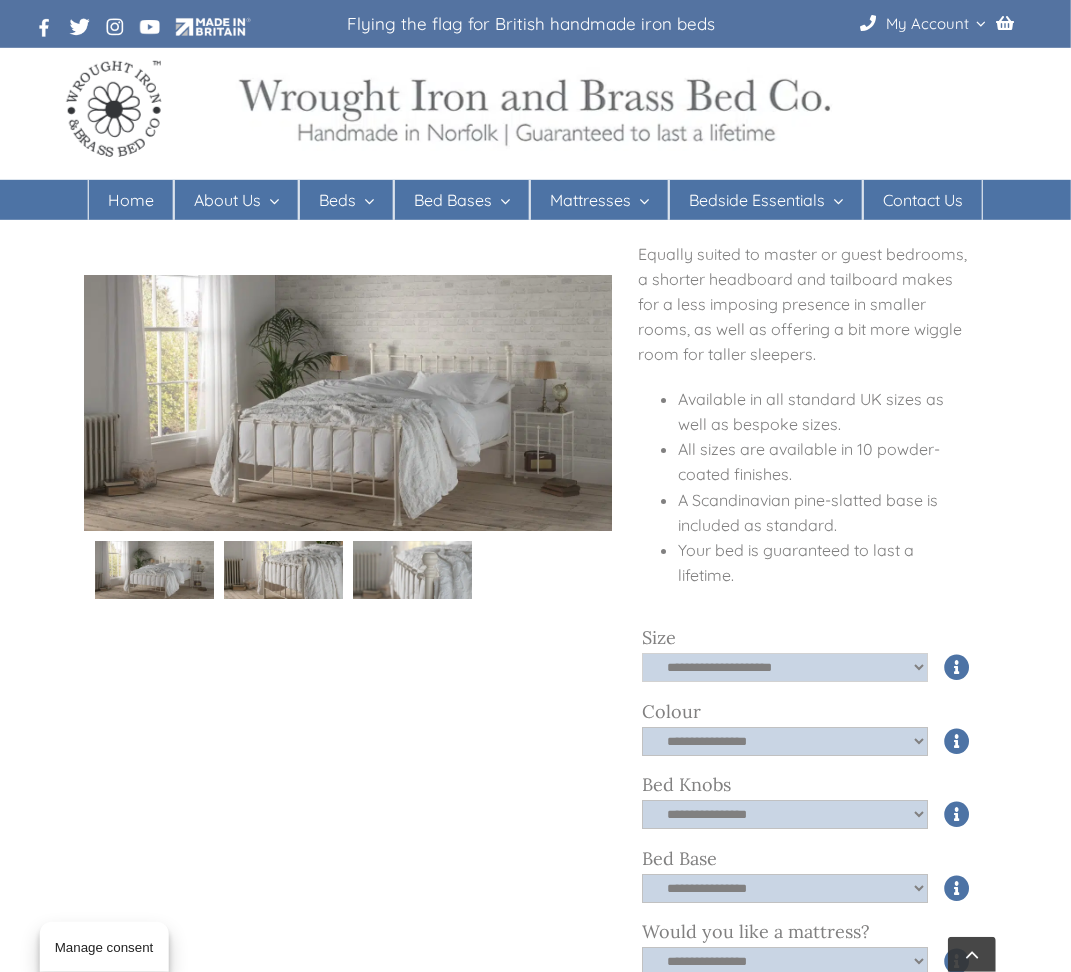 scroll, scrollTop: 311, scrollLeft: 10, axis: both 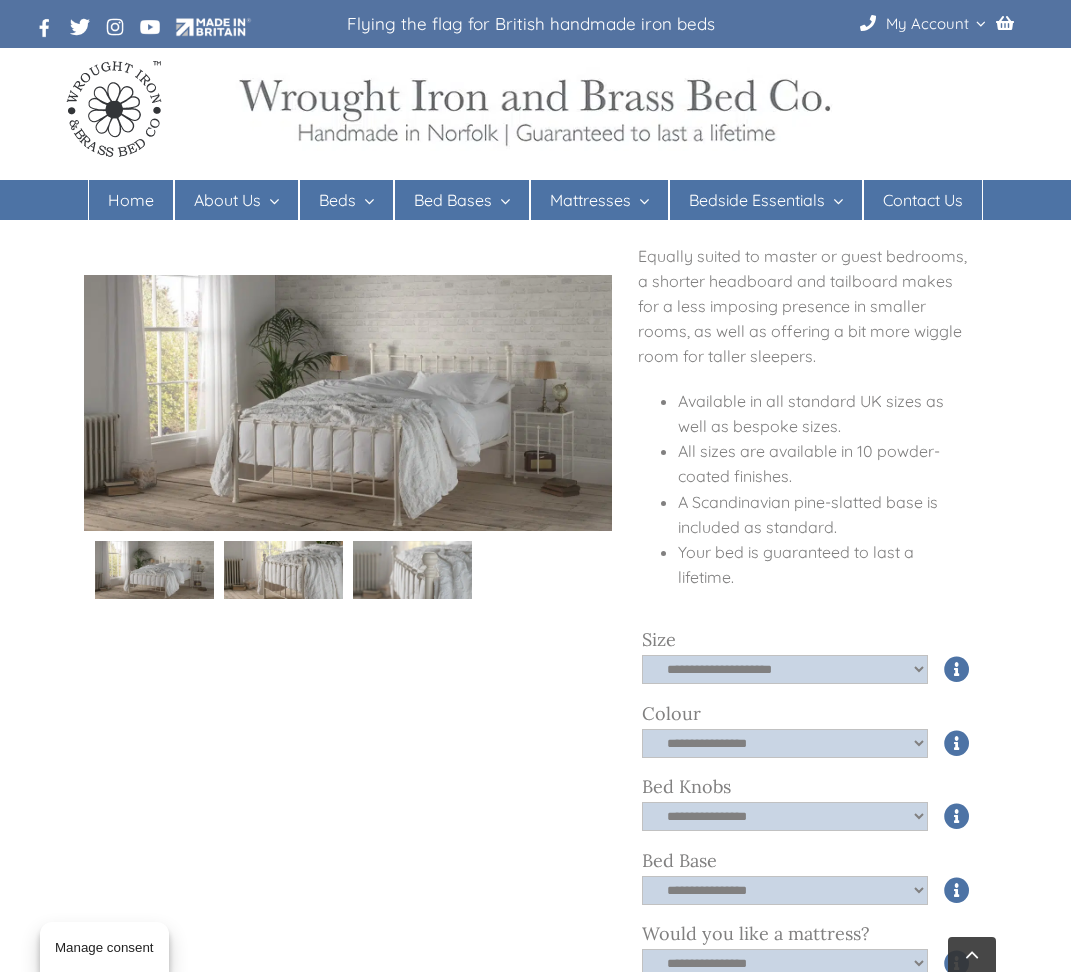 click on "Contact Us" at bounding box center [923, 200] 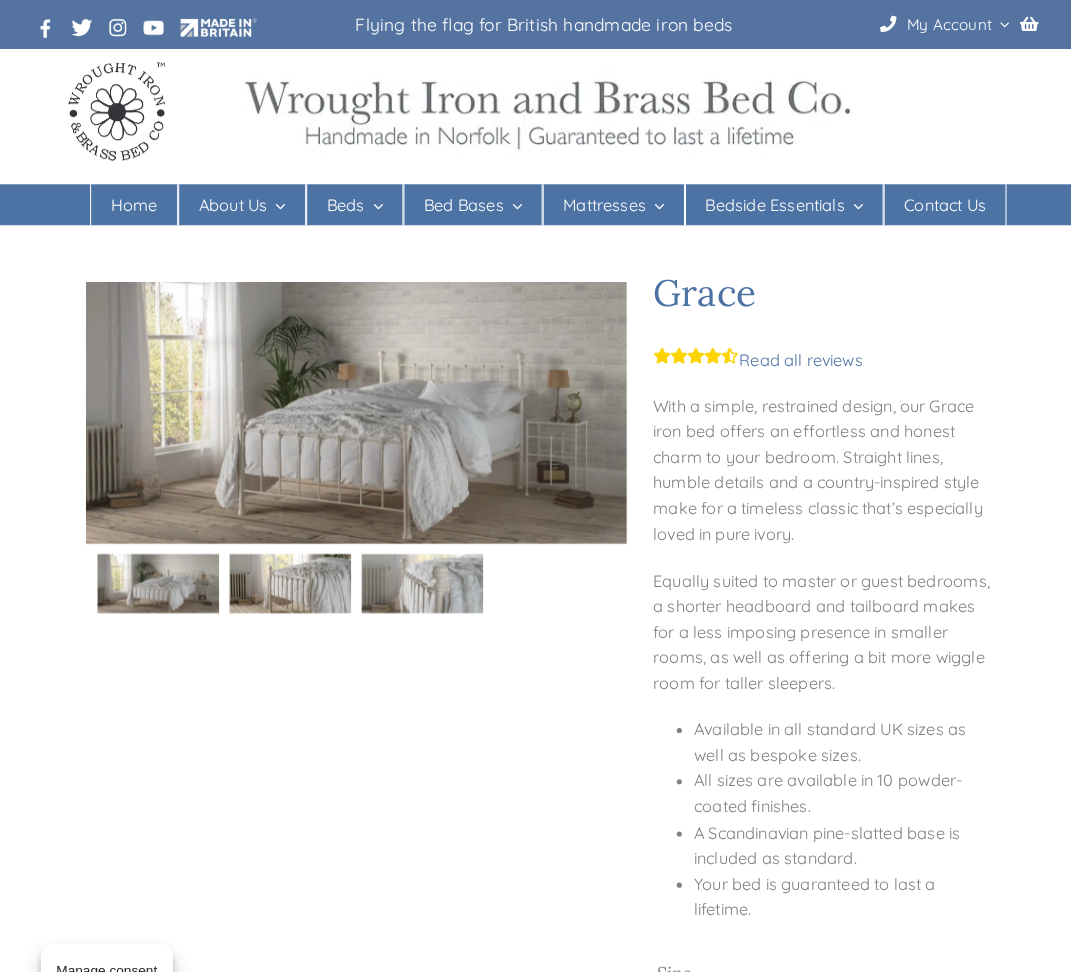 scroll, scrollTop: 2, scrollLeft: 0, axis: vertical 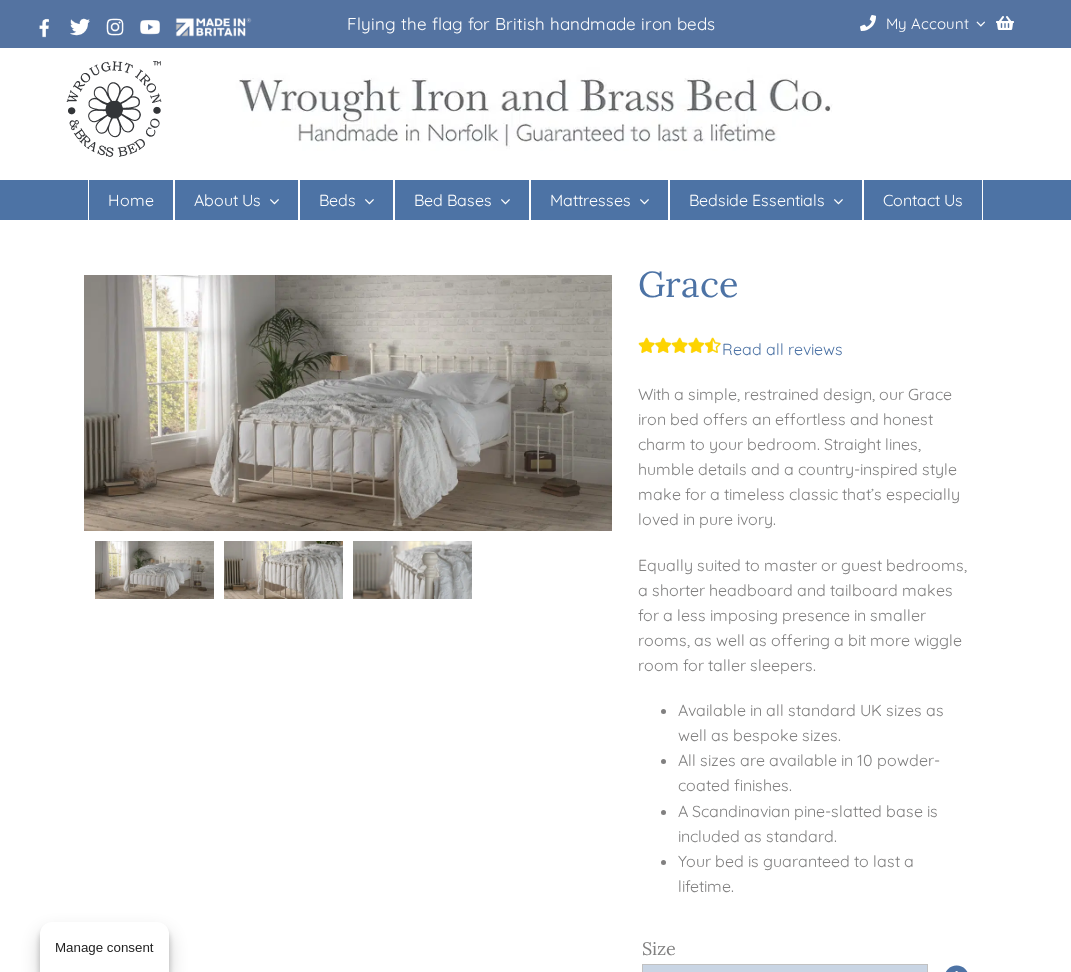 click on "Read all reviews" at bounding box center (740, 349) 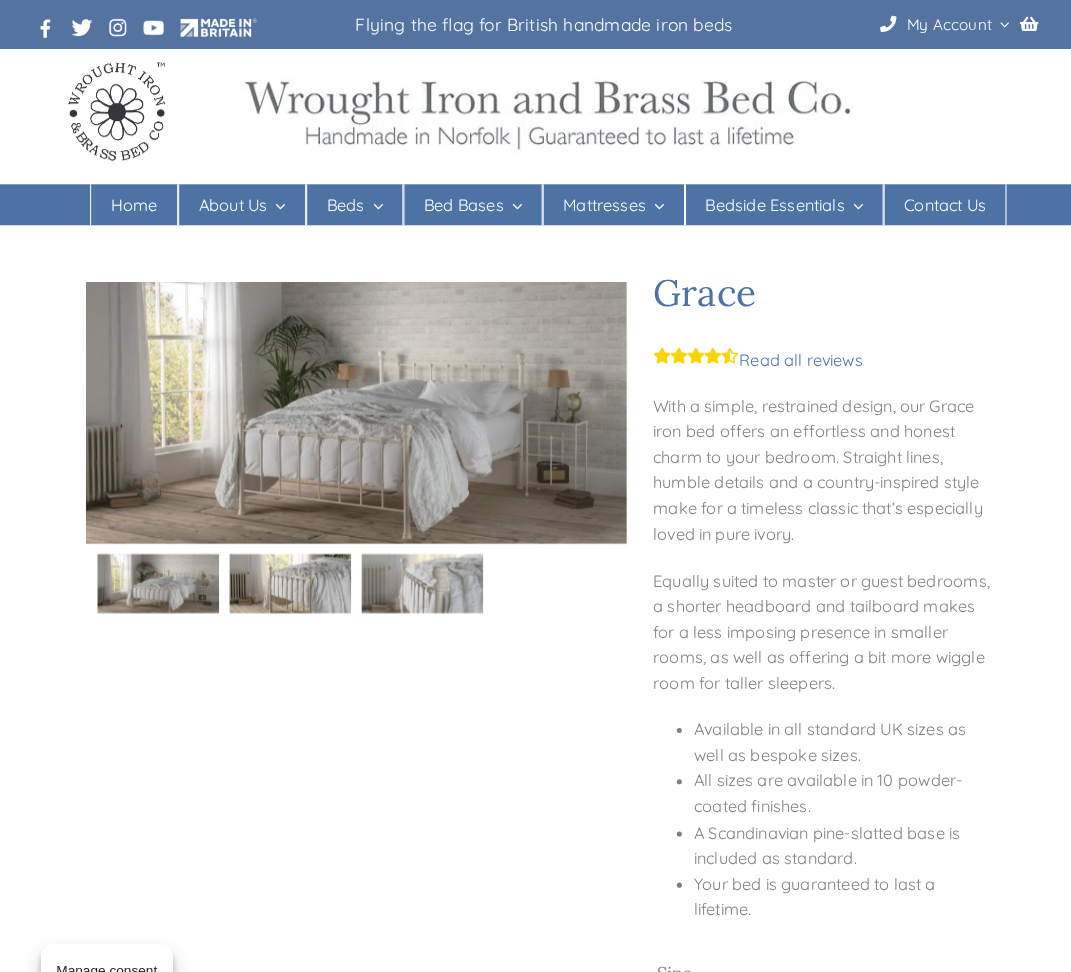 scroll, scrollTop: 2, scrollLeft: 0, axis: vertical 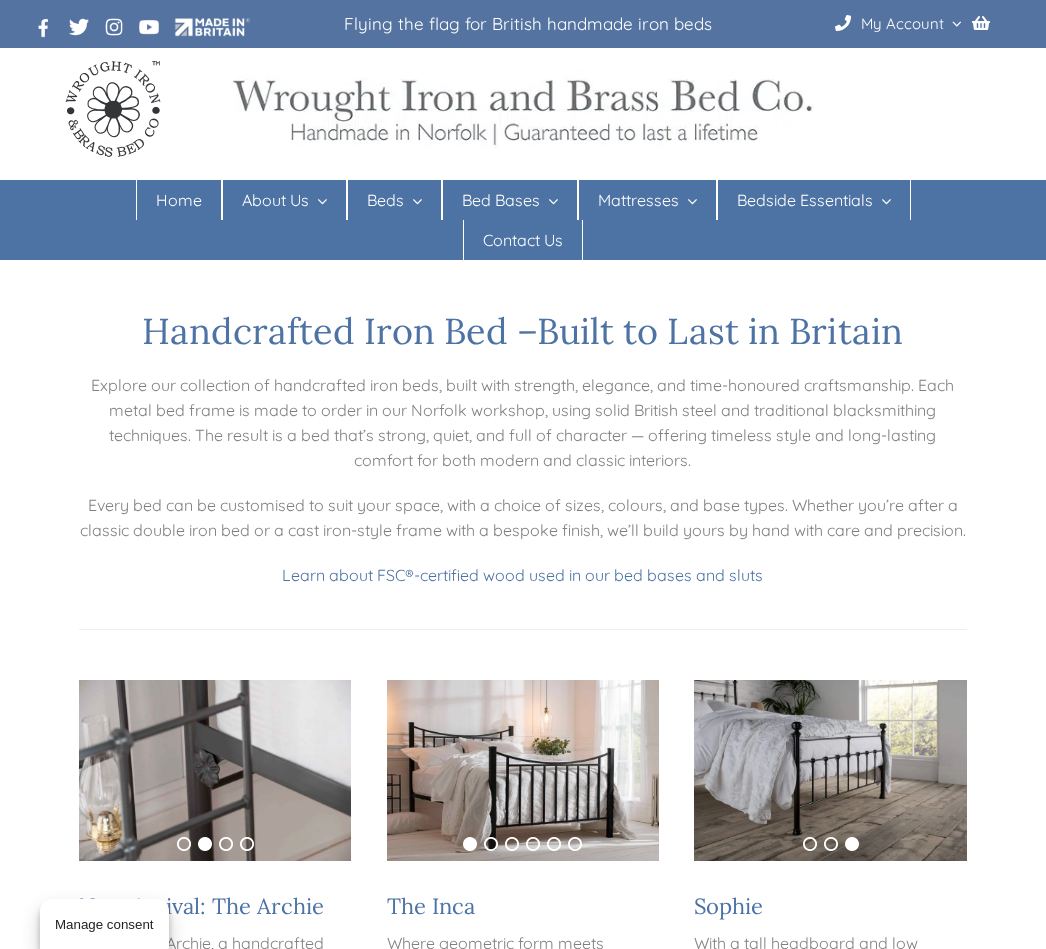 click on "About Us" at bounding box center [275, 200] 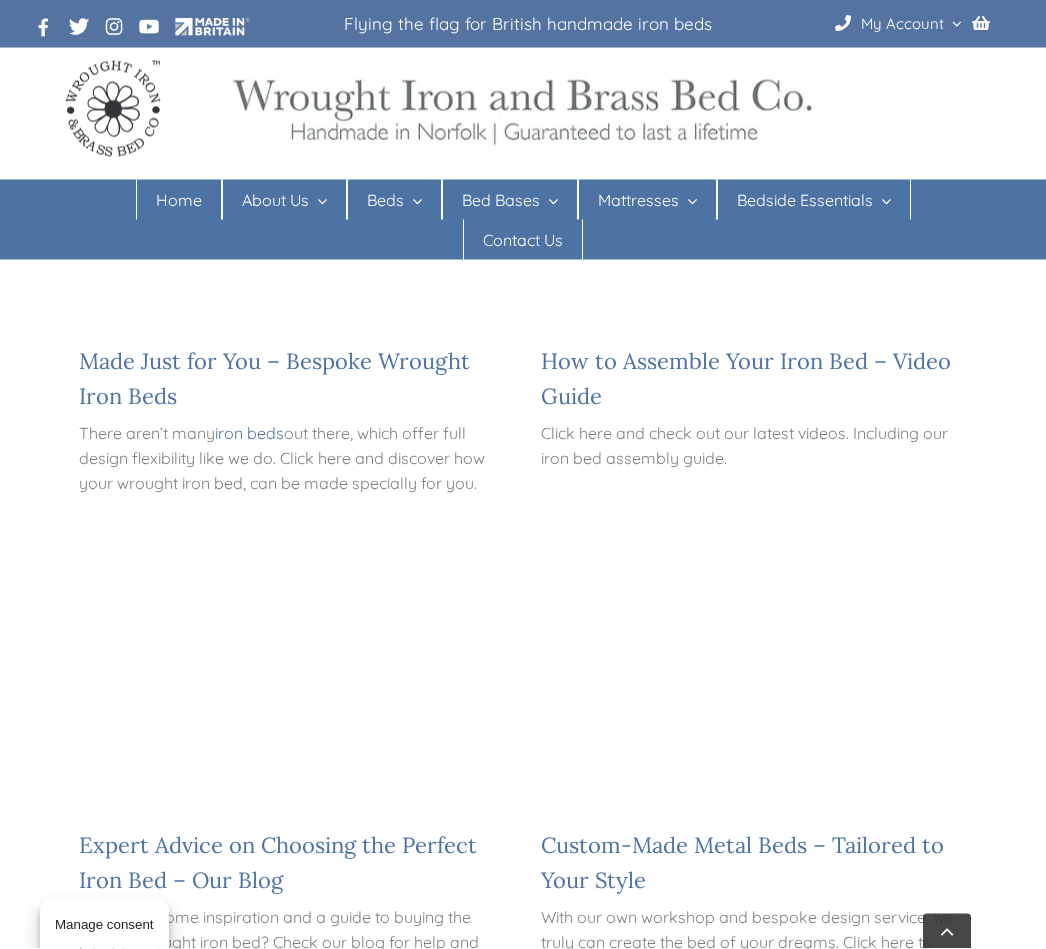 scroll, scrollTop: 1948, scrollLeft: 0, axis: vertical 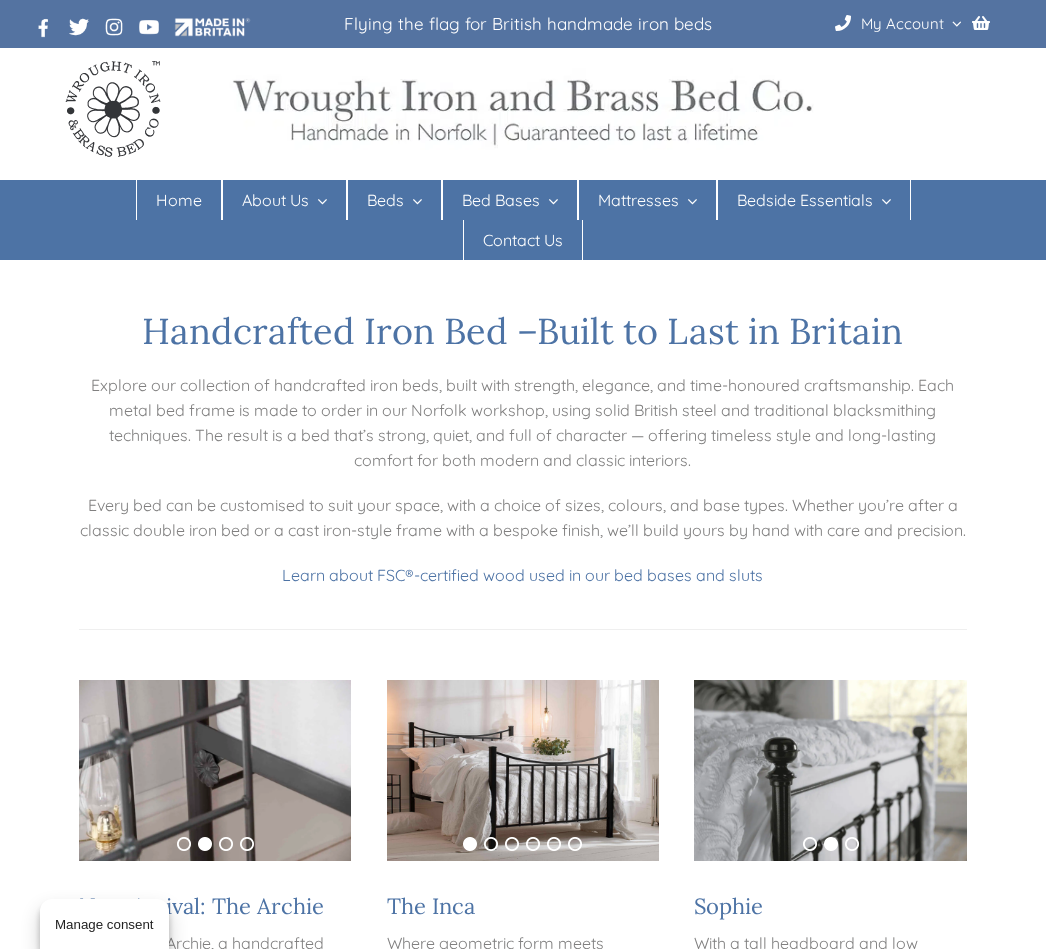 click on "Bed Linen" at bounding box center [810, 237] 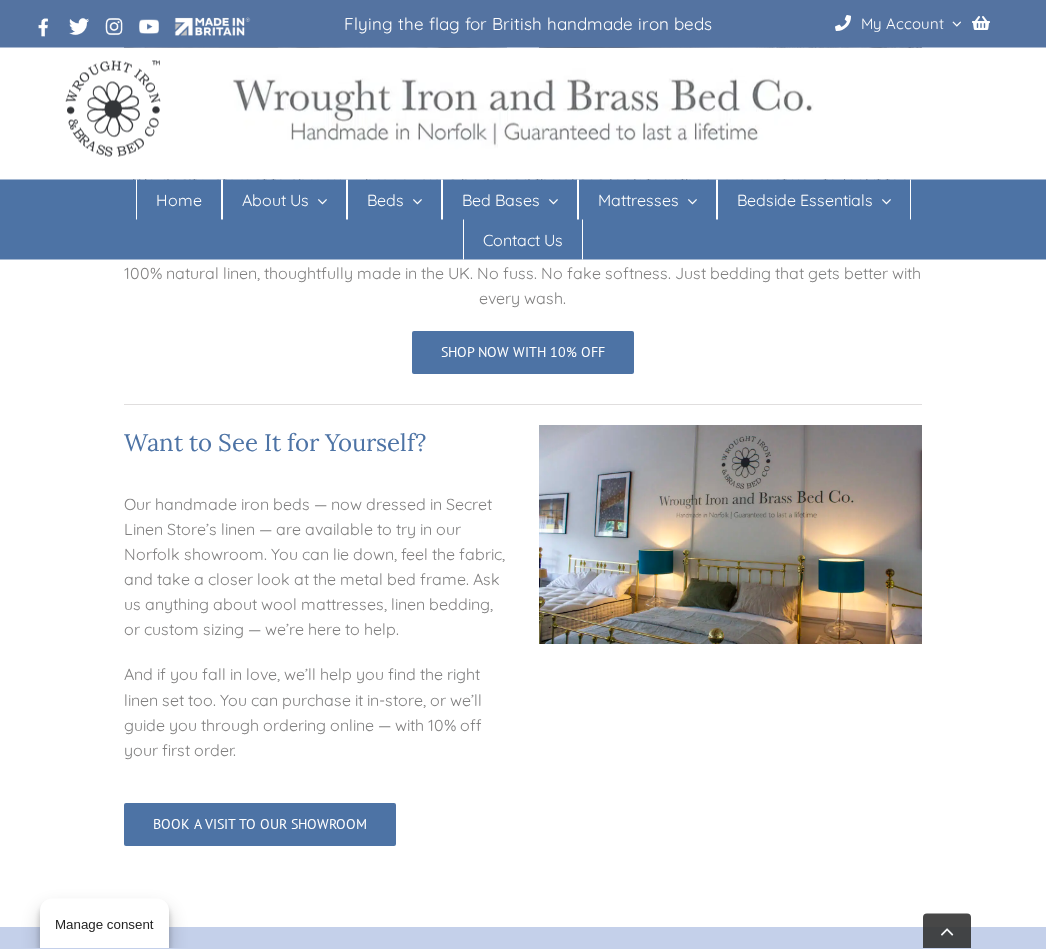 scroll, scrollTop: 1466, scrollLeft: 0, axis: vertical 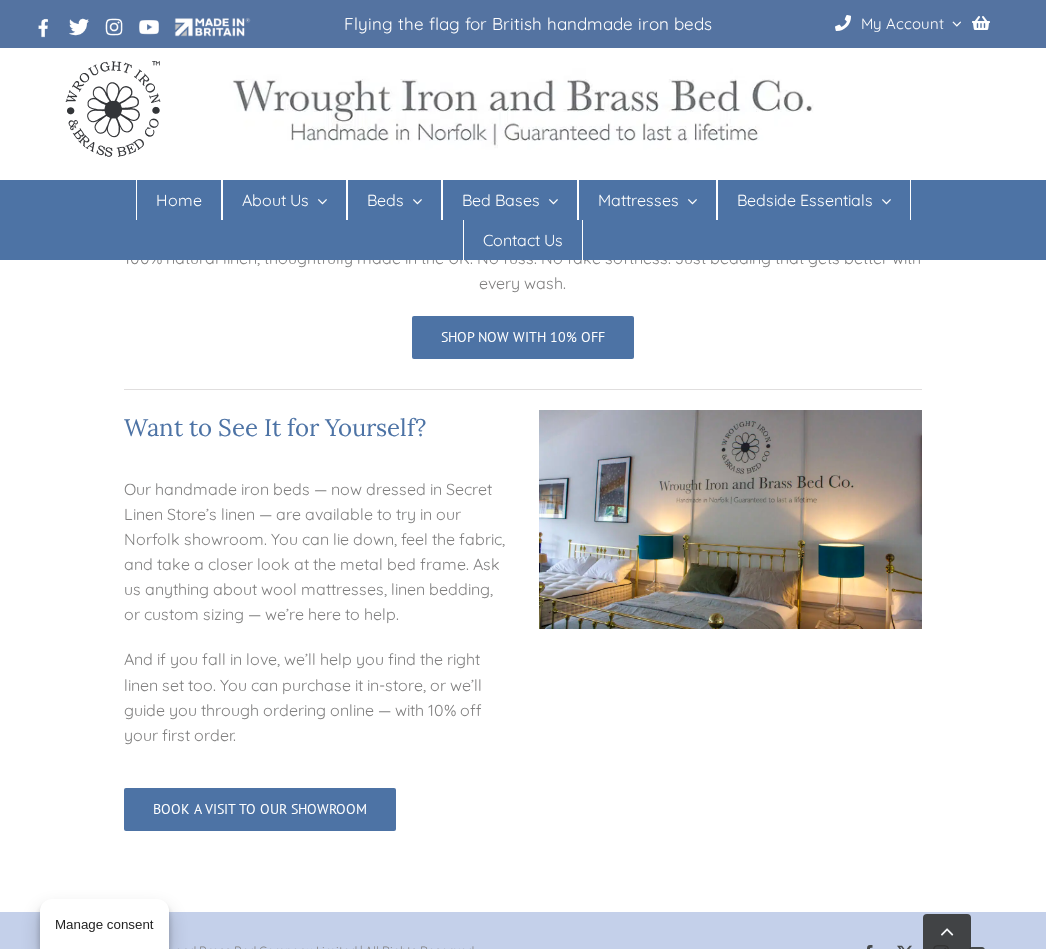 click on "Shop now with 10% off" at bounding box center (523, 337) 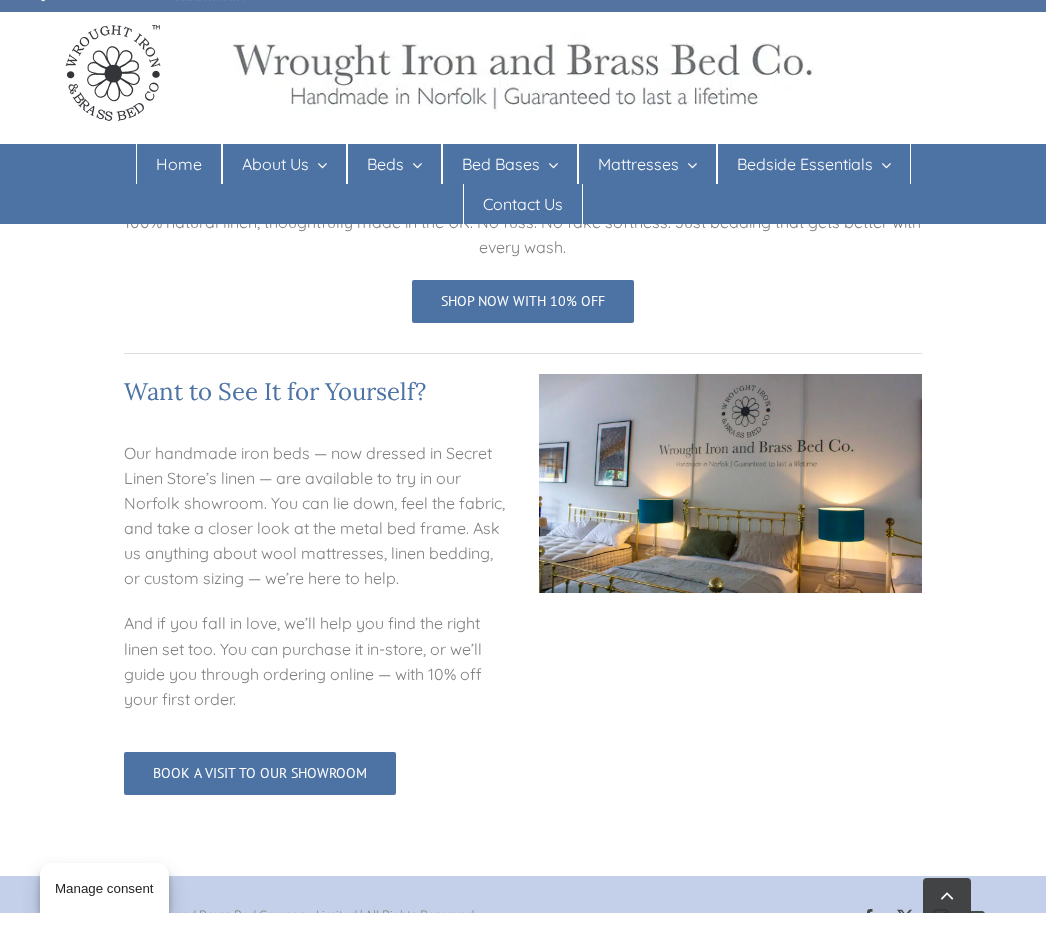 scroll, scrollTop: 1502, scrollLeft: 0, axis: vertical 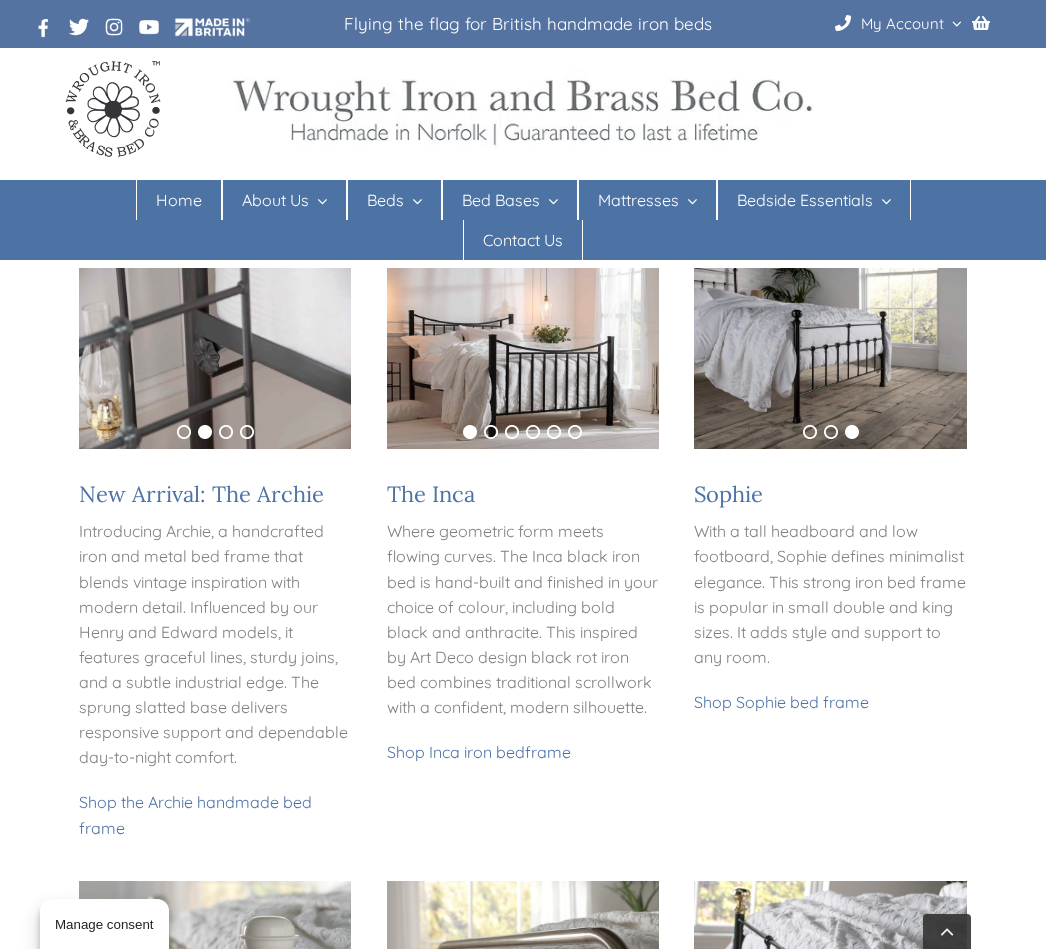 click on "With a tall headboard and low footboard, Sophie defines minimalist elegance. This strong iron bed frame is popular in small double and king sizes. It adds style and support to any room." at bounding box center [830, 594] 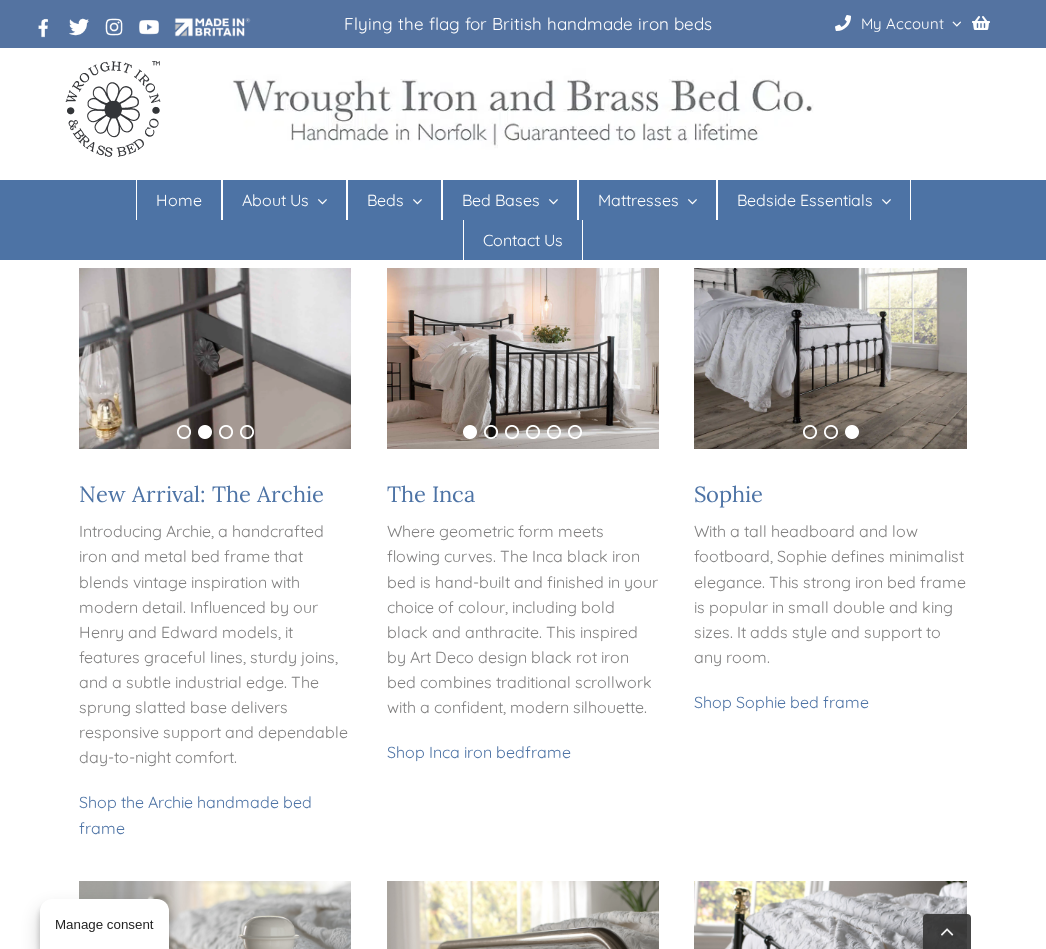 click on "Shop Sophie bed frame" at bounding box center (781, 702) 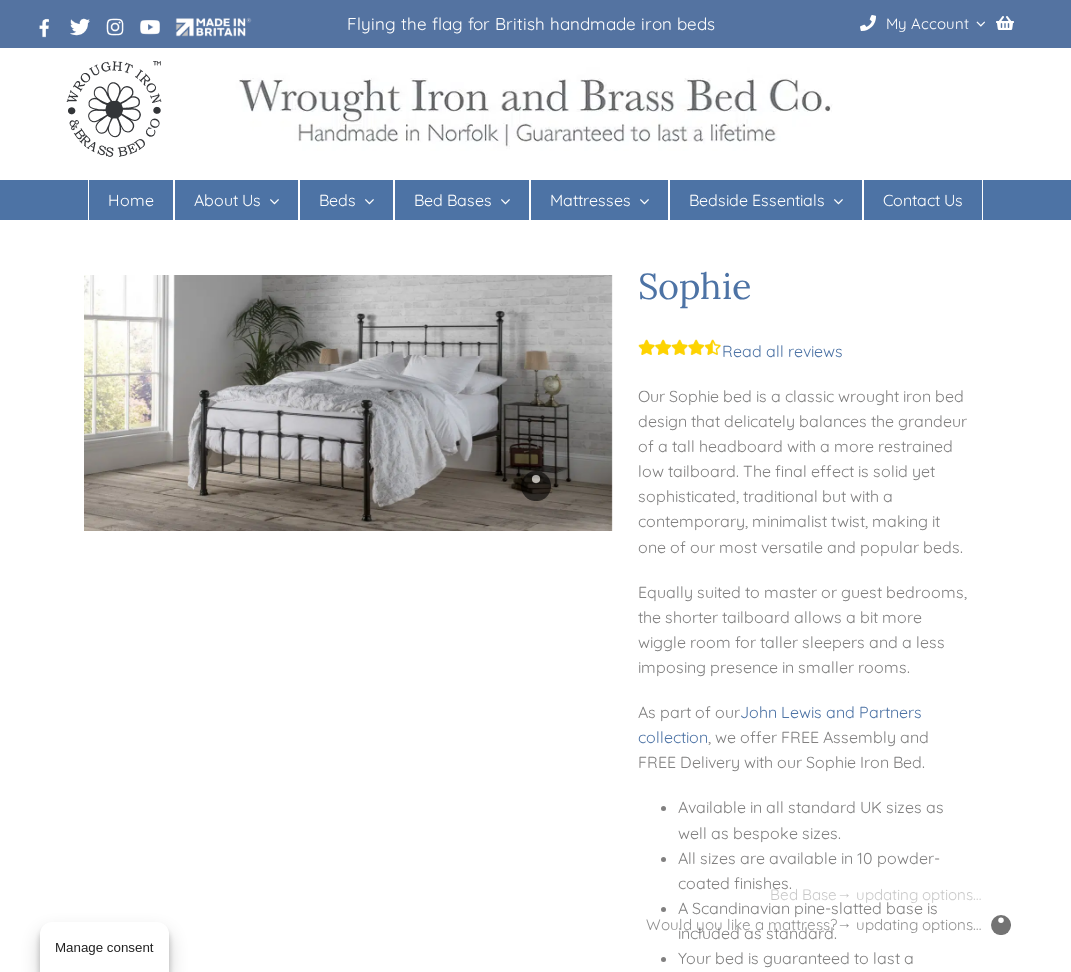 scroll, scrollTop: 2, scrollLeft: 0, axis: vertical 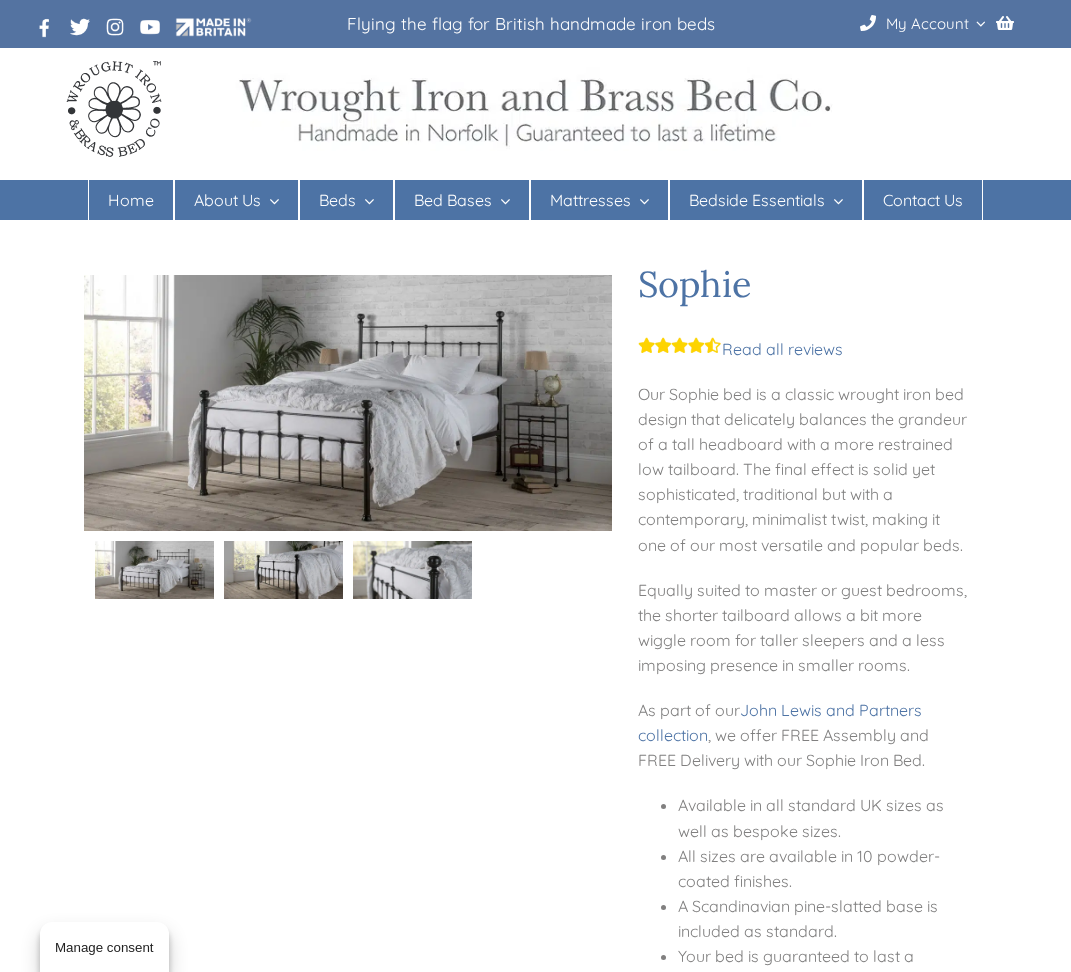 click on "[FIRST] all reviews
Our [FIRST] bed is a classic wrought iron bed design that delicately balances the grandeur of a tall headboard with a more restrained low tailboard. The final effect is solid yet sophisticated, traditional but with a contemporary, minimalist twist, making it one of our most versatile and popular beds.
Equally suited to master or guest bedrooms, the shorter tailboard allows a bit more wiggle room for taller sleepers and a less imposing presence in smaller rooms.
As part of our  [BRAND] and Partners collection , we offer FREE Assembly and FREE Delivery with our [FIRST] Iron Bed.
Available in all standard UK sizes as well as bespoke sizes.
All sizes are available in 10 powder-coated finishes.
A Scandinavian pine-slatted base is included as standard.
Your bed is guaranteed to last a lifetime.
Size
Size" at bounding box center [535, 2563] 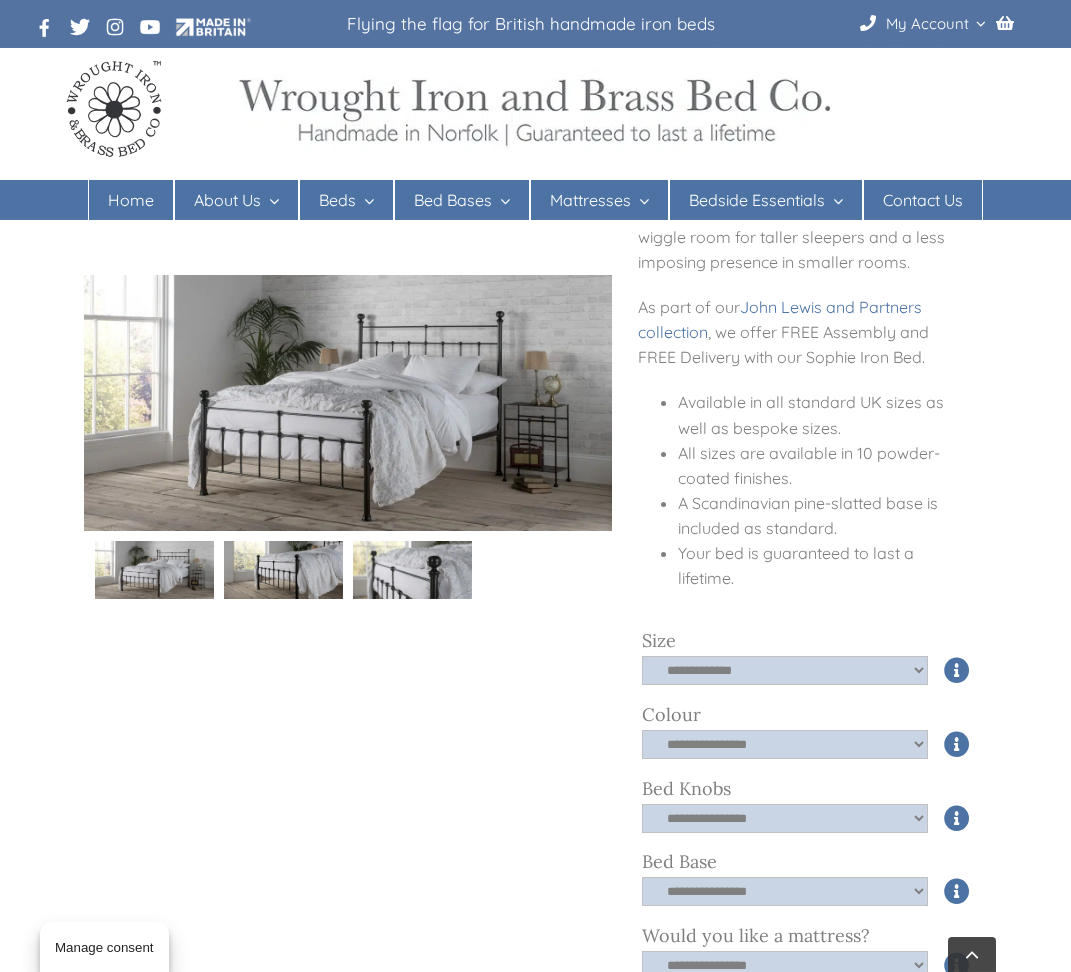 scroll, scrollTop: 407, scrollLeft: 0, axis: vertical 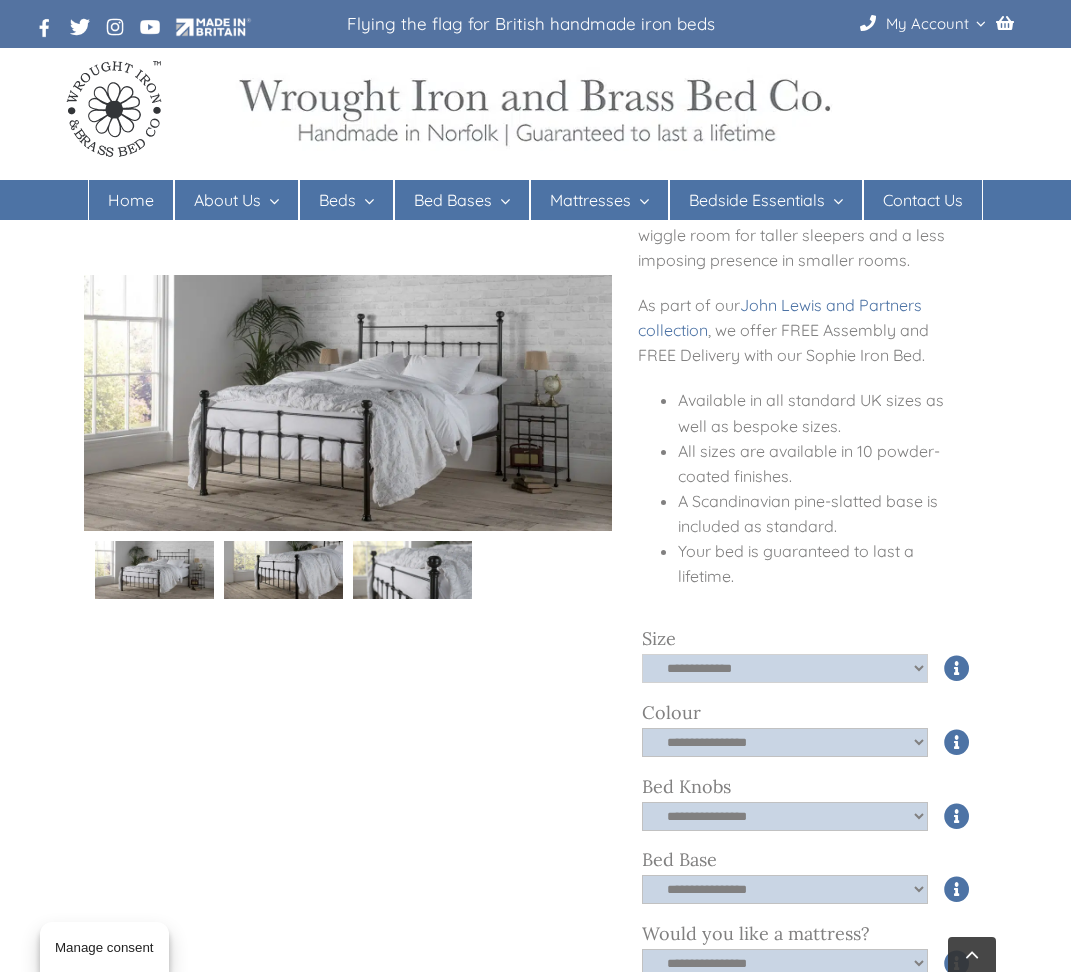 click on "**********" 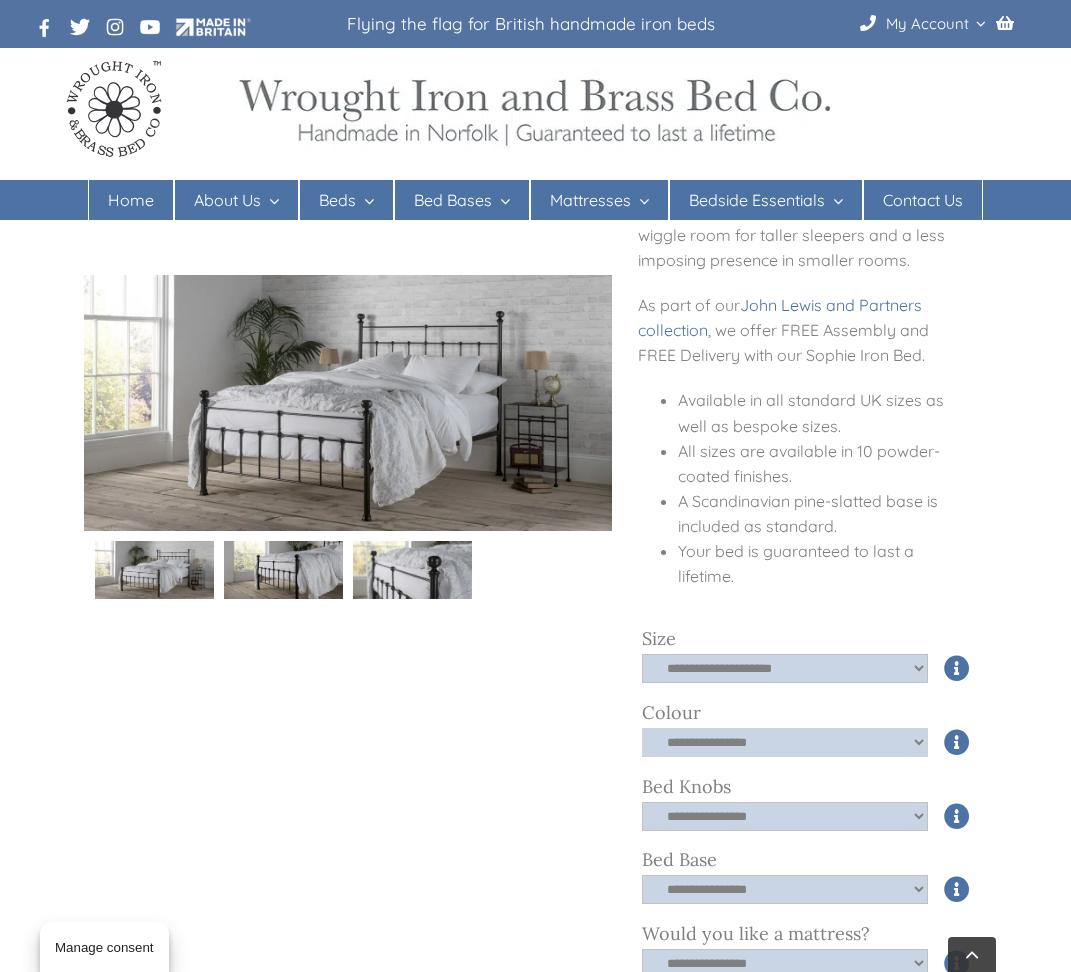 click on "**********" 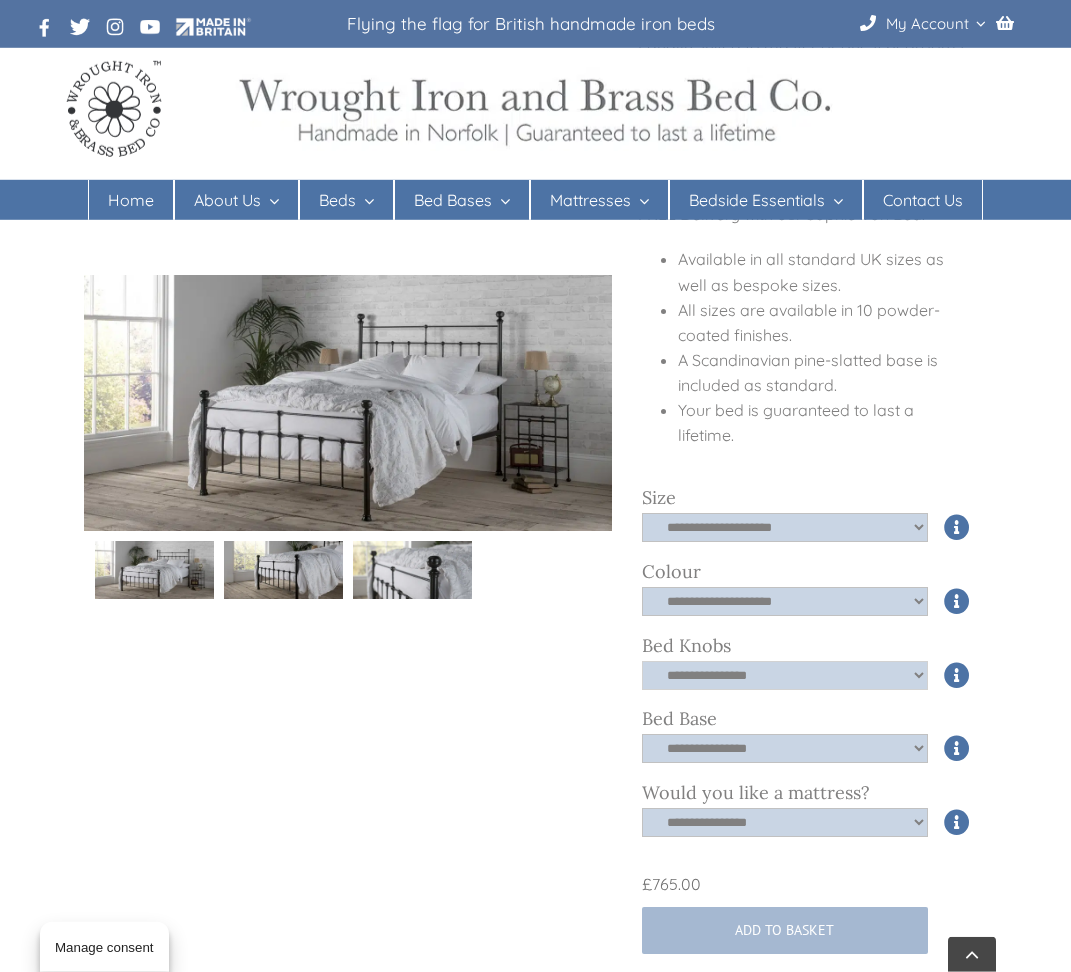 click on "**********" 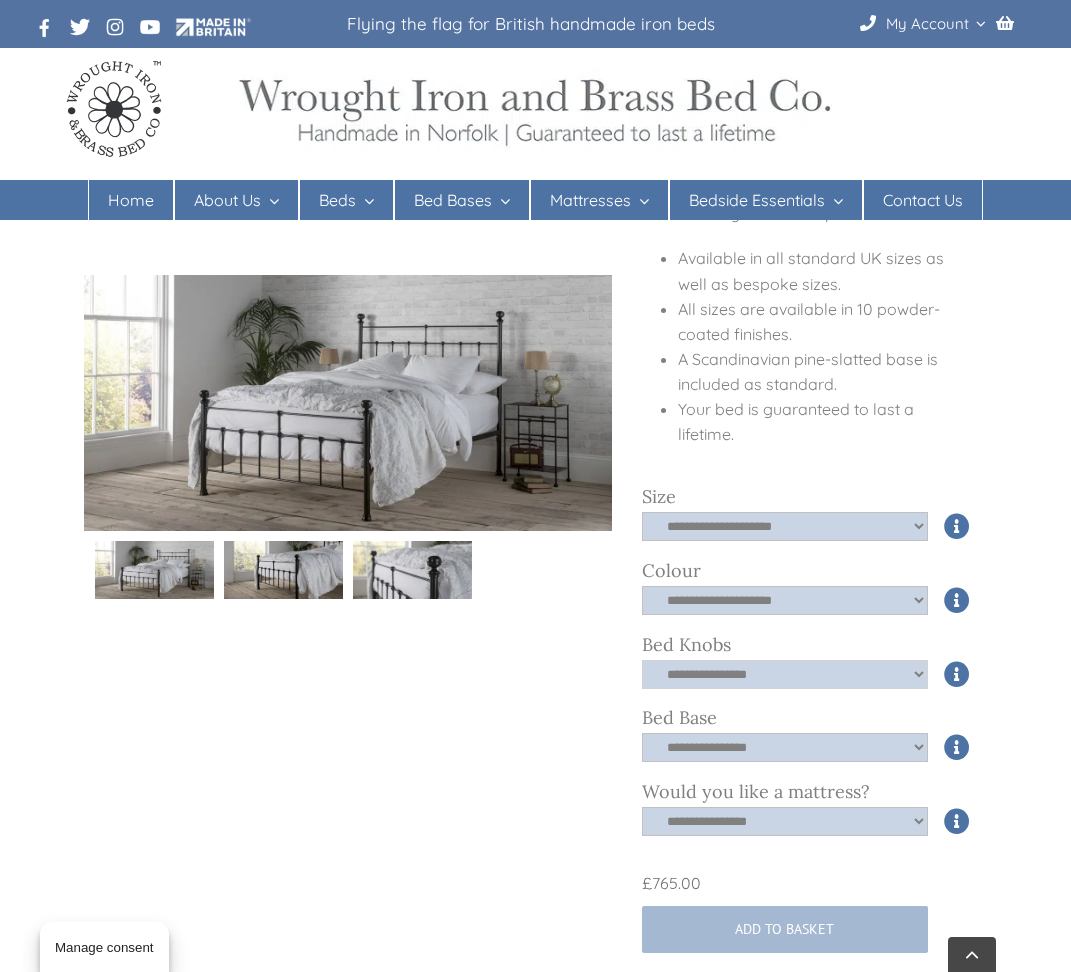 select on "****" 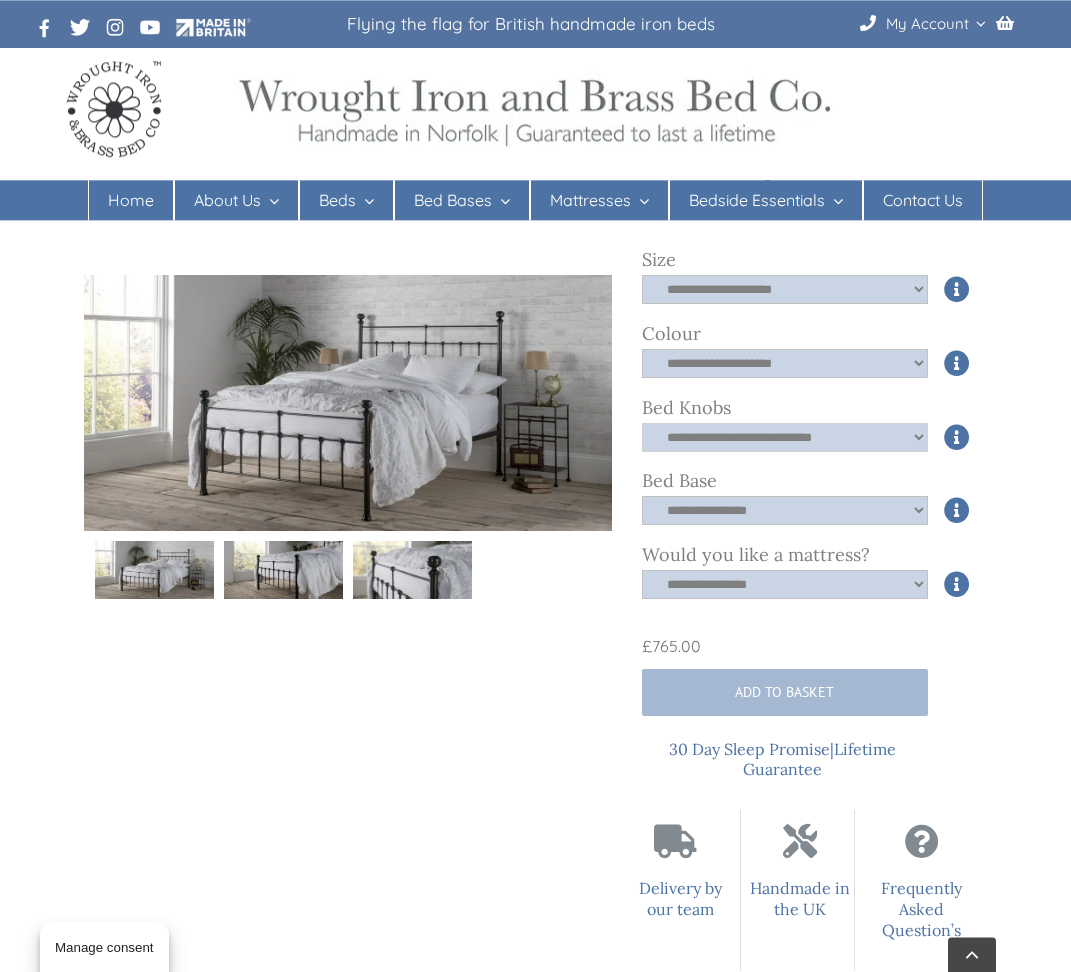 scroll, scrollTop: 803, scrollLeft: 0, axis: vertical 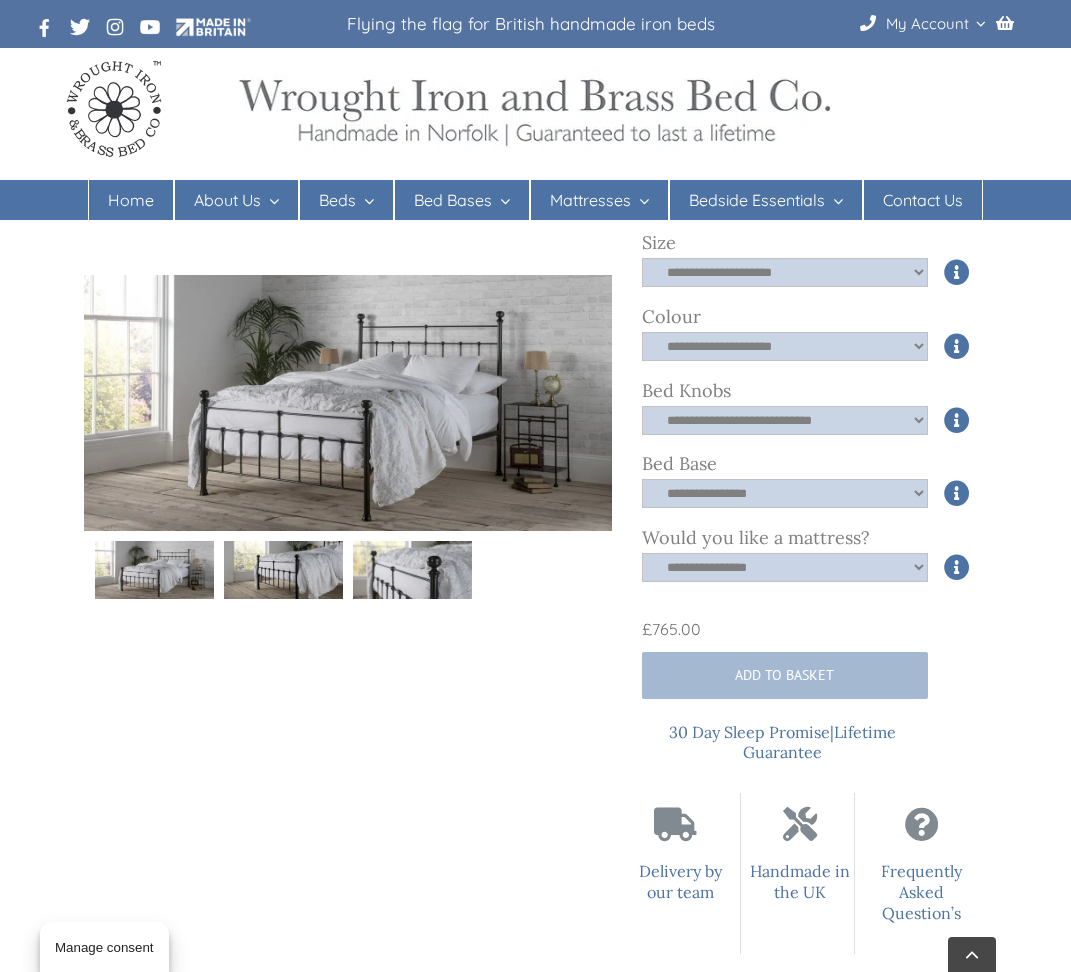 click on "Add to basket" at bounding box center [785, 675] 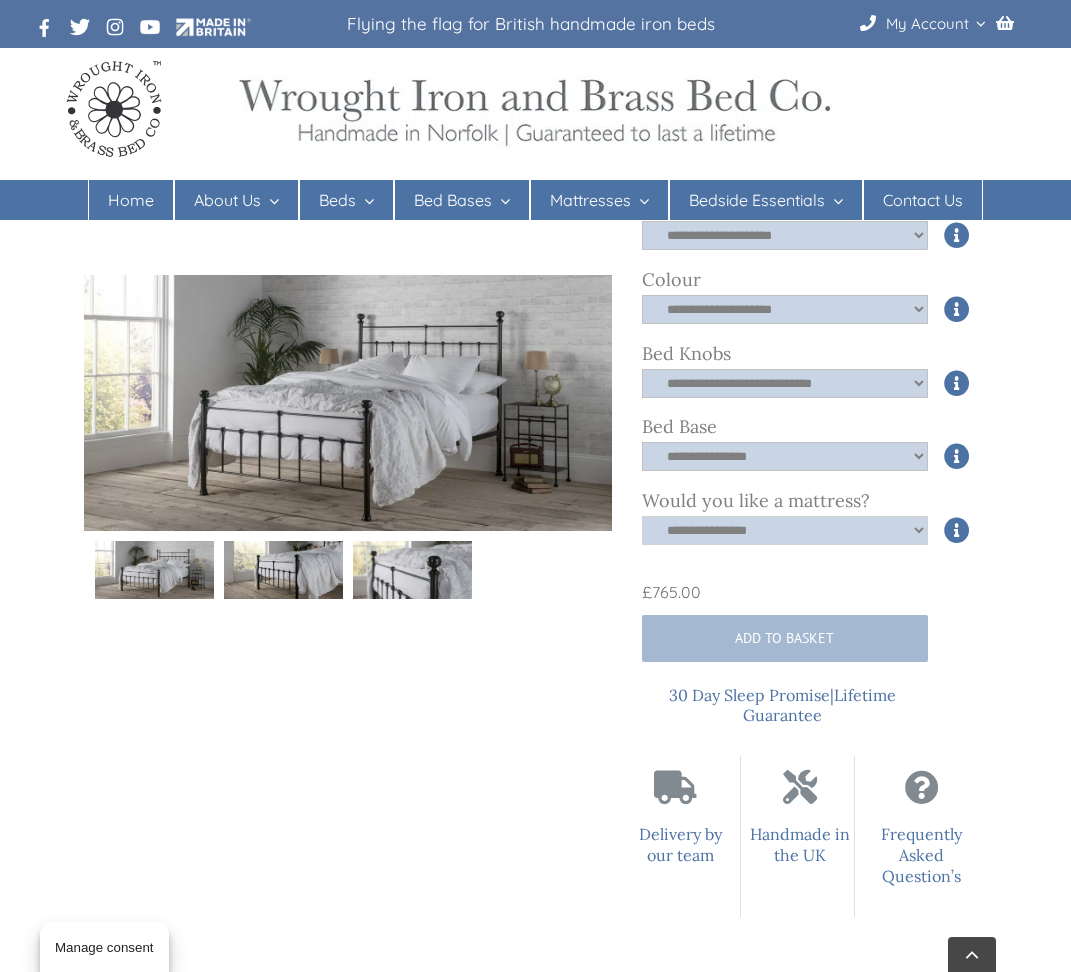 click on "**********" at bounding box center [785, 530] 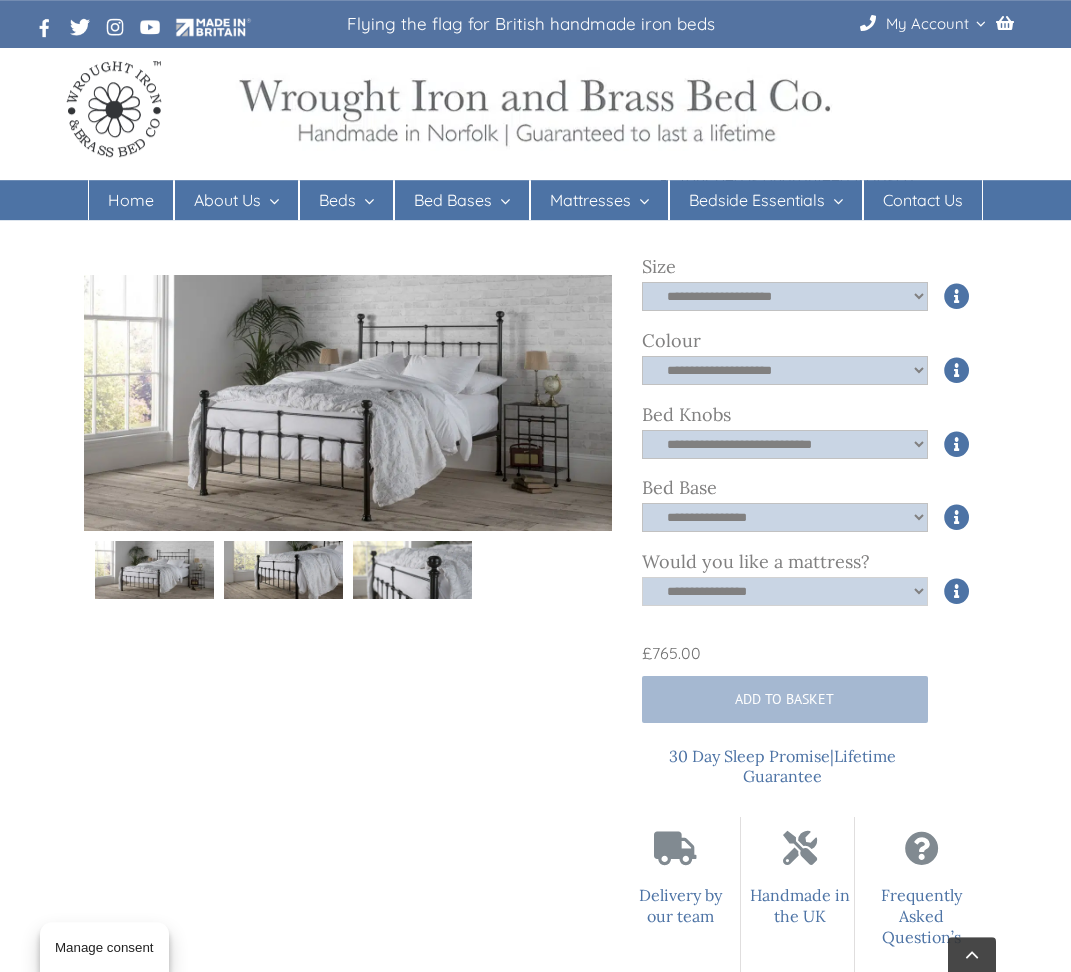 scroll, scrollTop: 783, scrollLeft: 0, axis: vertical 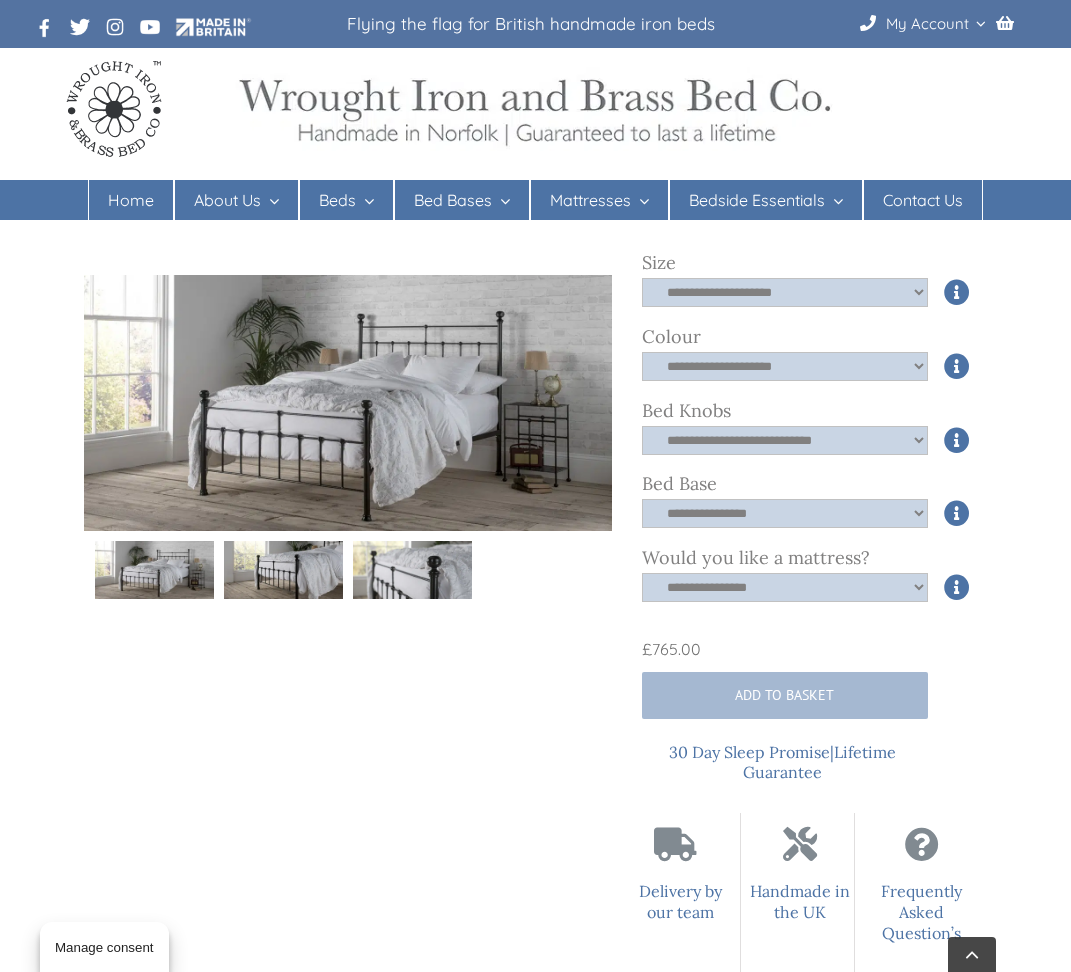click on "Add to basket" at bounding box center (785, 695) 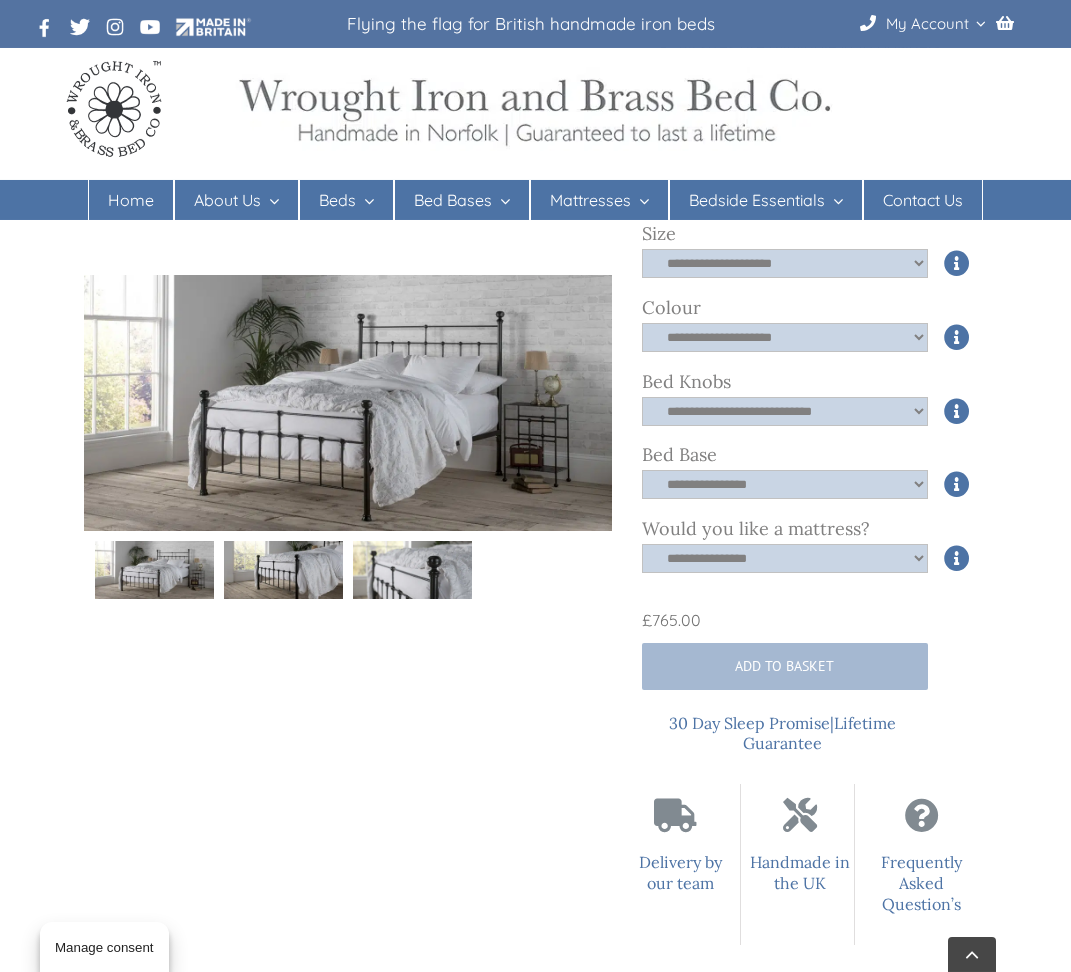 scroll, scrollTop: 813, scrollLeft: 0, axis: vertical 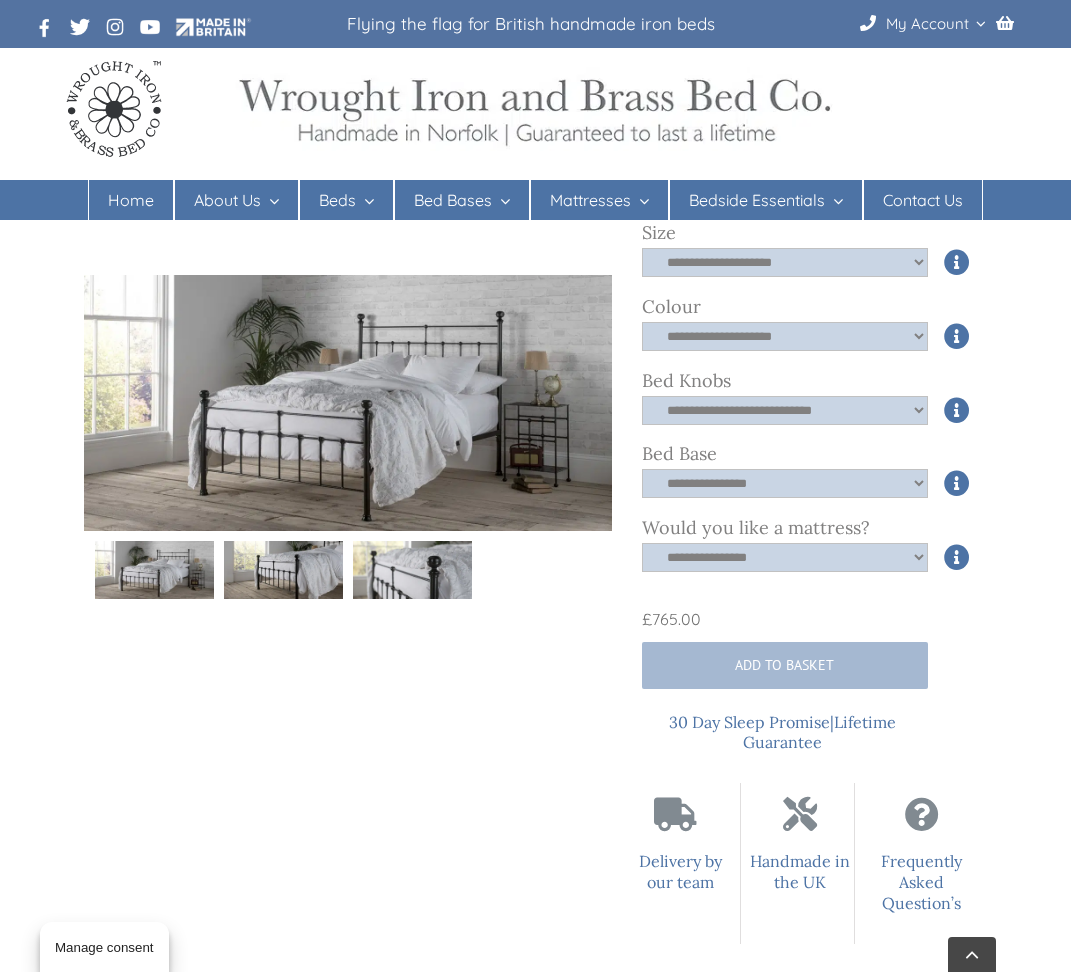 click at bounding box center (957, 557) 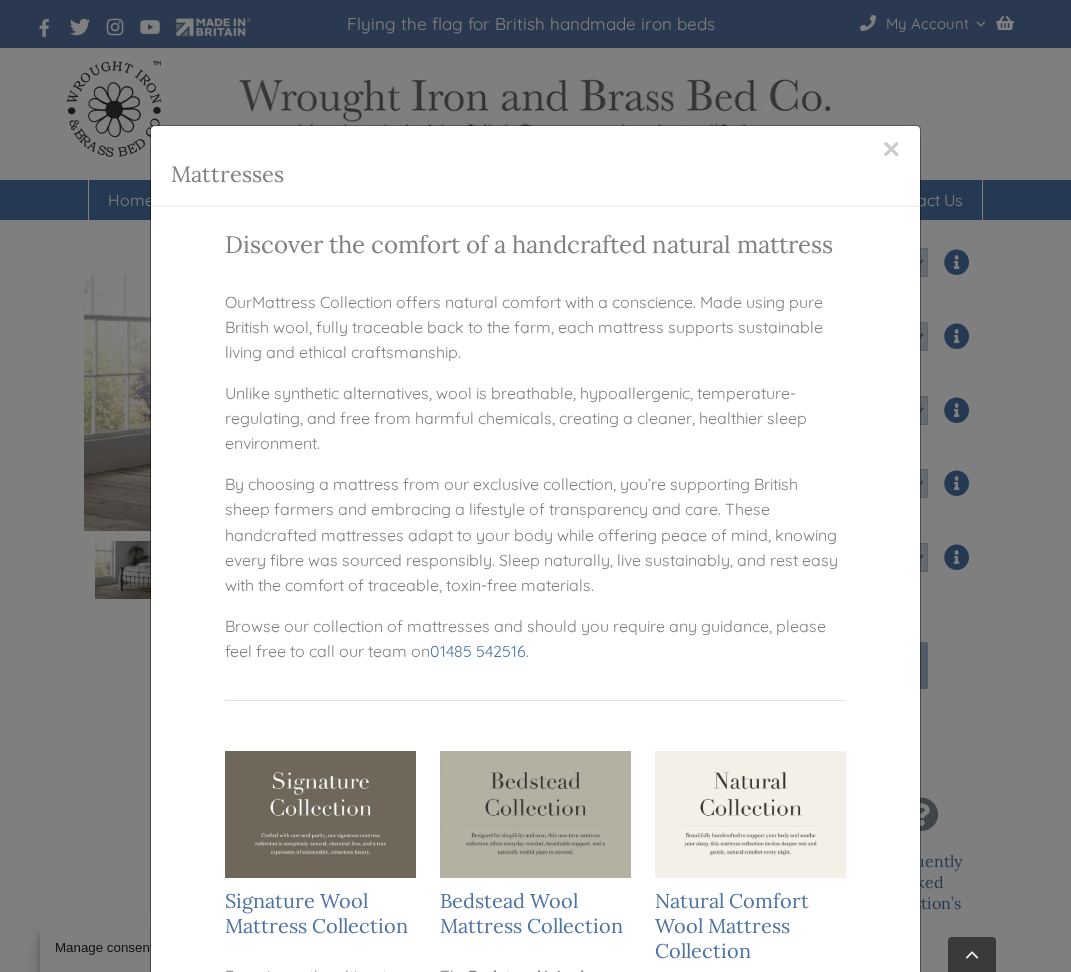 scroll, scrollTop: 0, scrollLeft: 0, axis: both 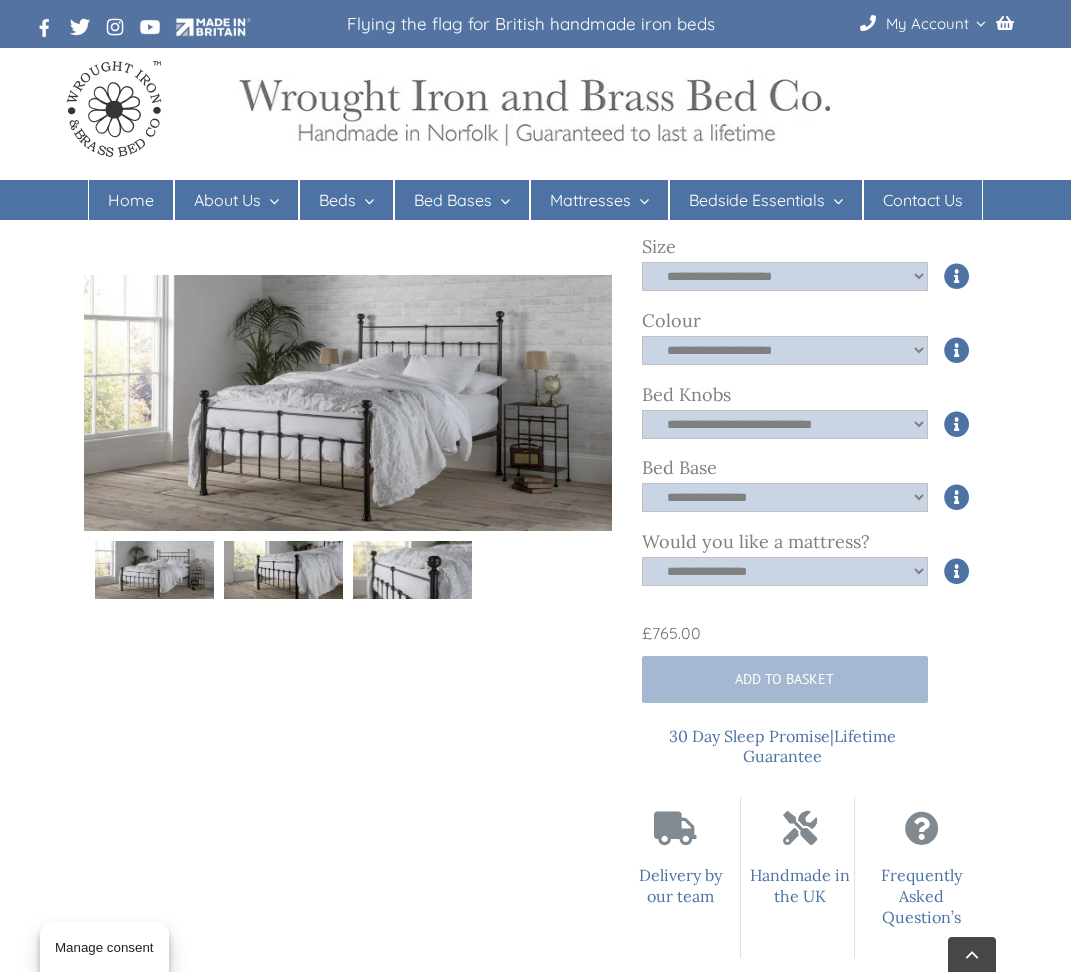 click on "Add to basket" at bounding box center [785, 679] 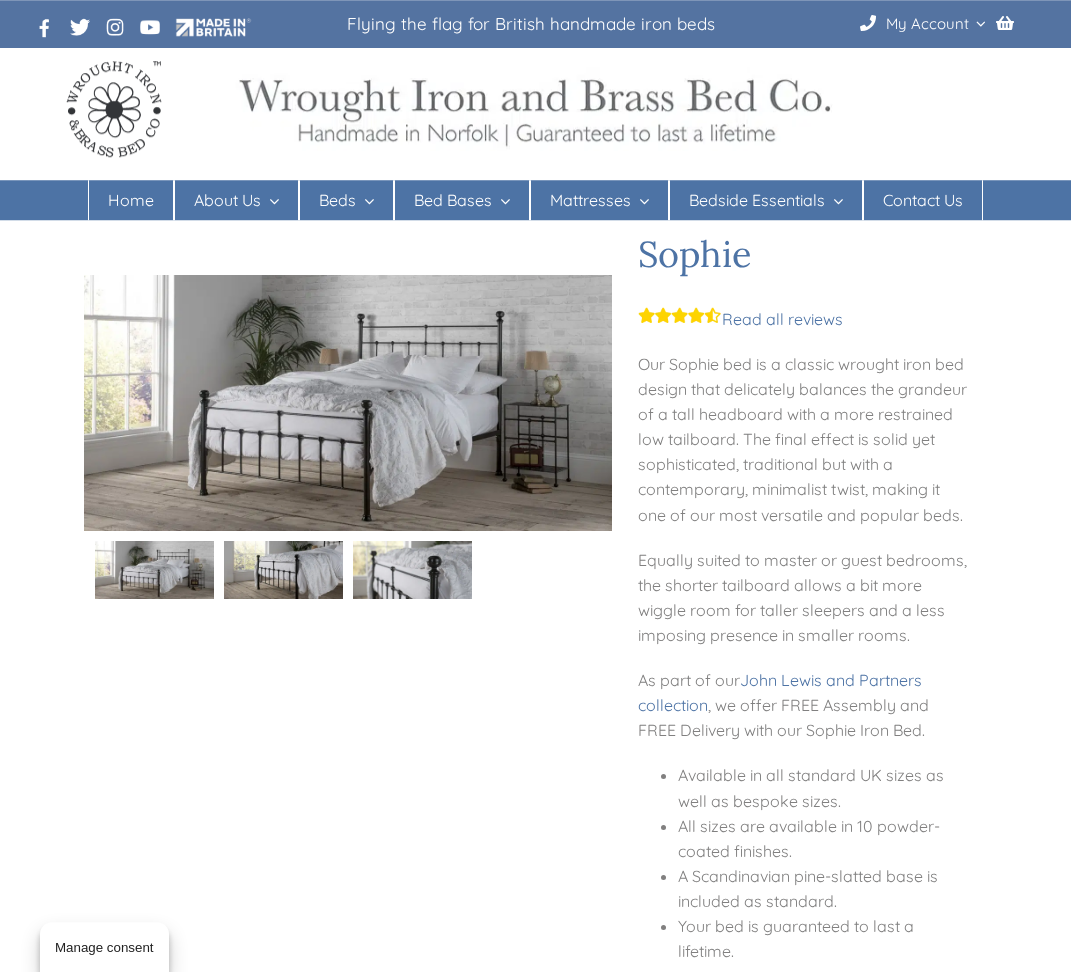 scroll, scrollTop: 0, scrollLeft: 0, axis: both 